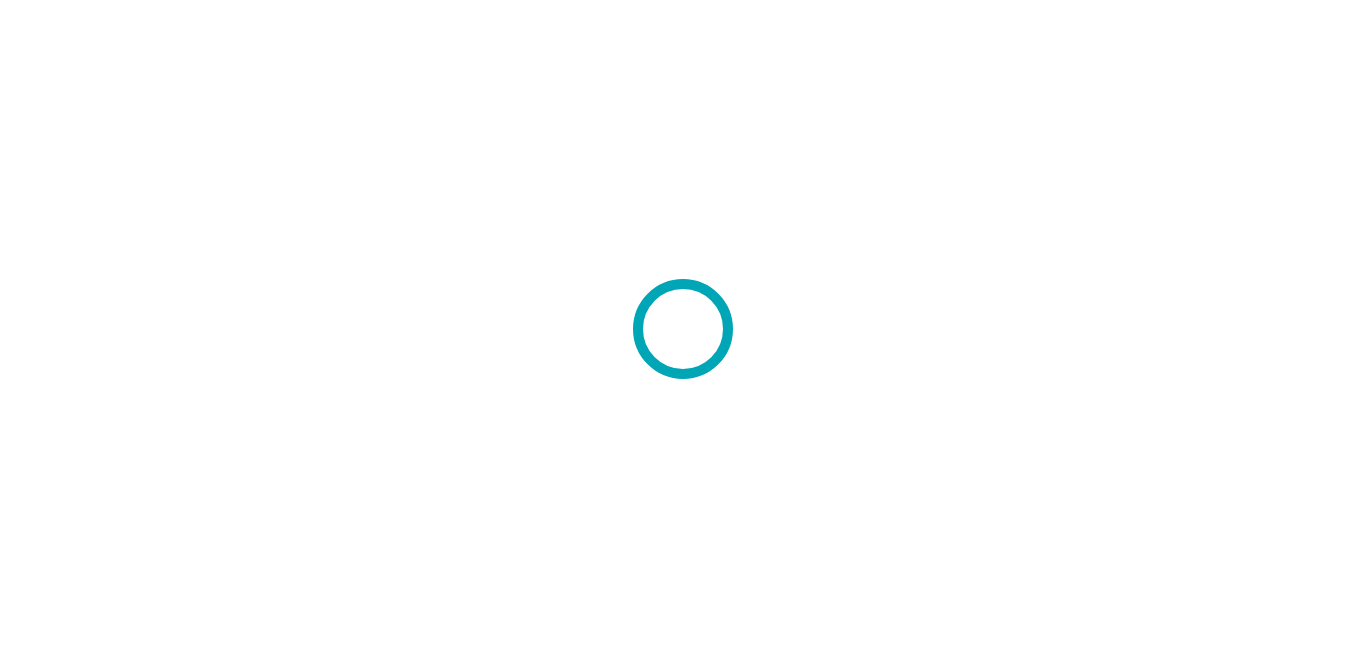 scroll, scrollTop: 0, scrollLeft: 0, axis: both 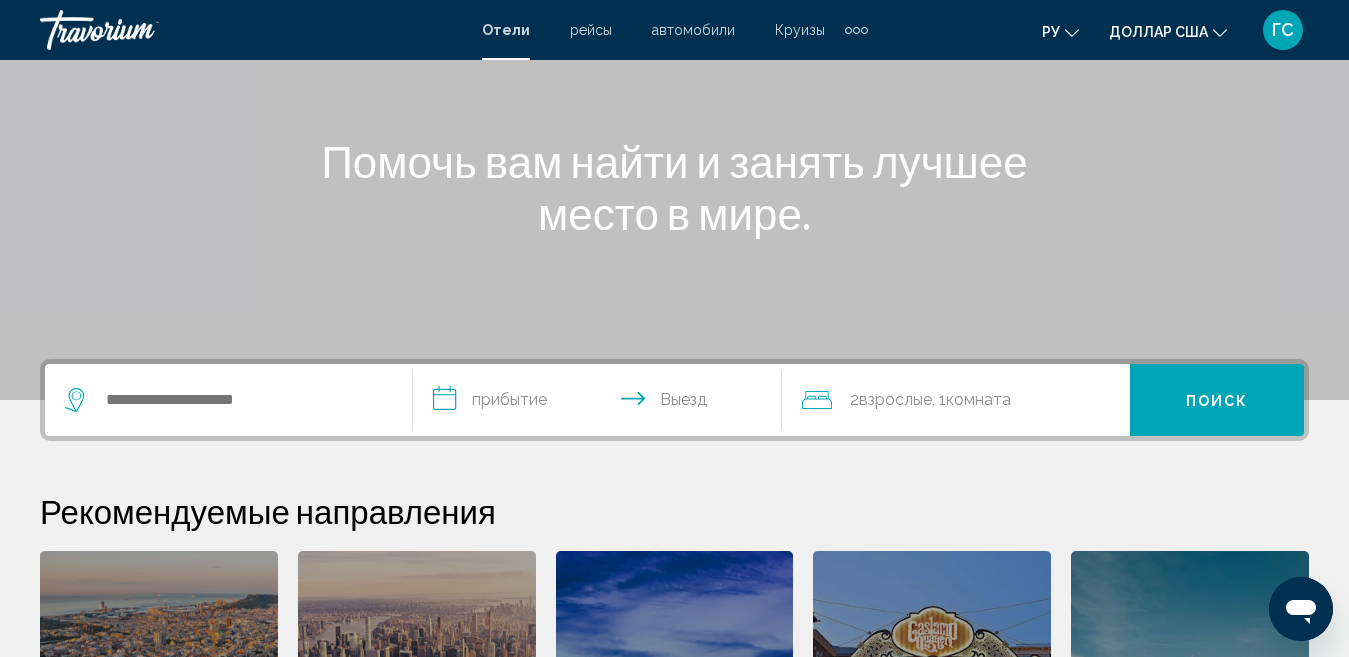 click 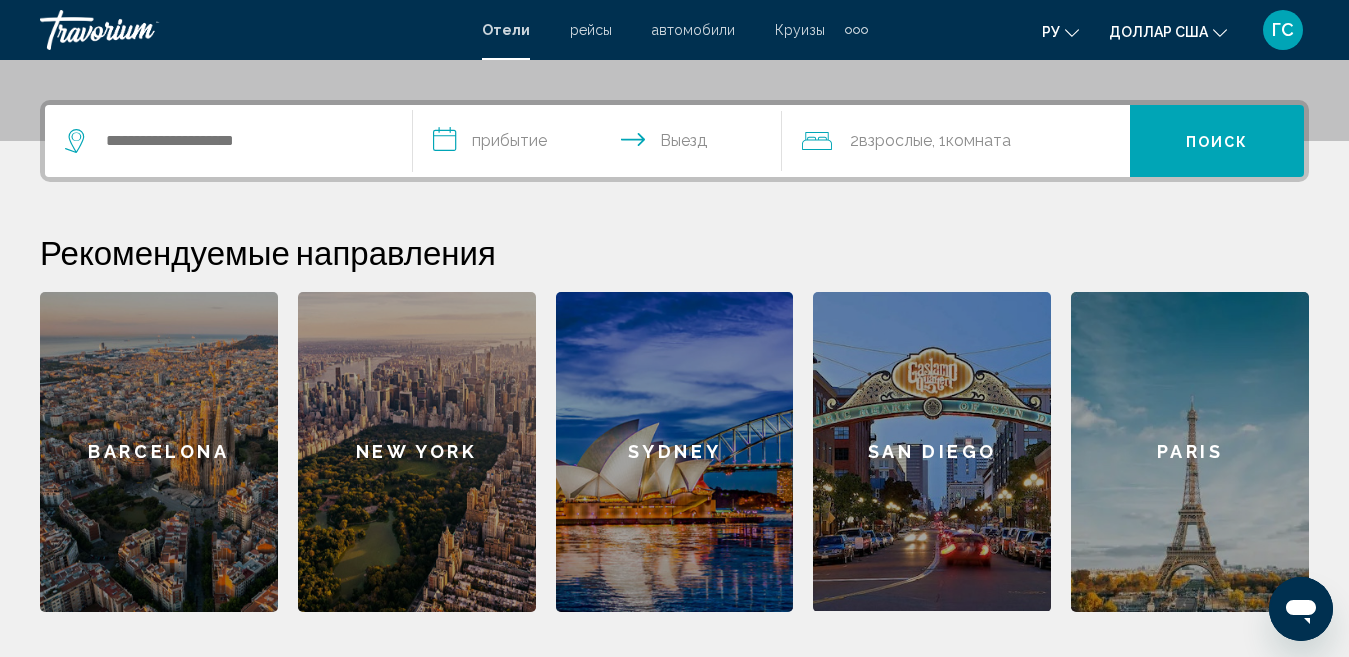scroll, scrollTop: 494, scrollLeft: 0, axis: vertical 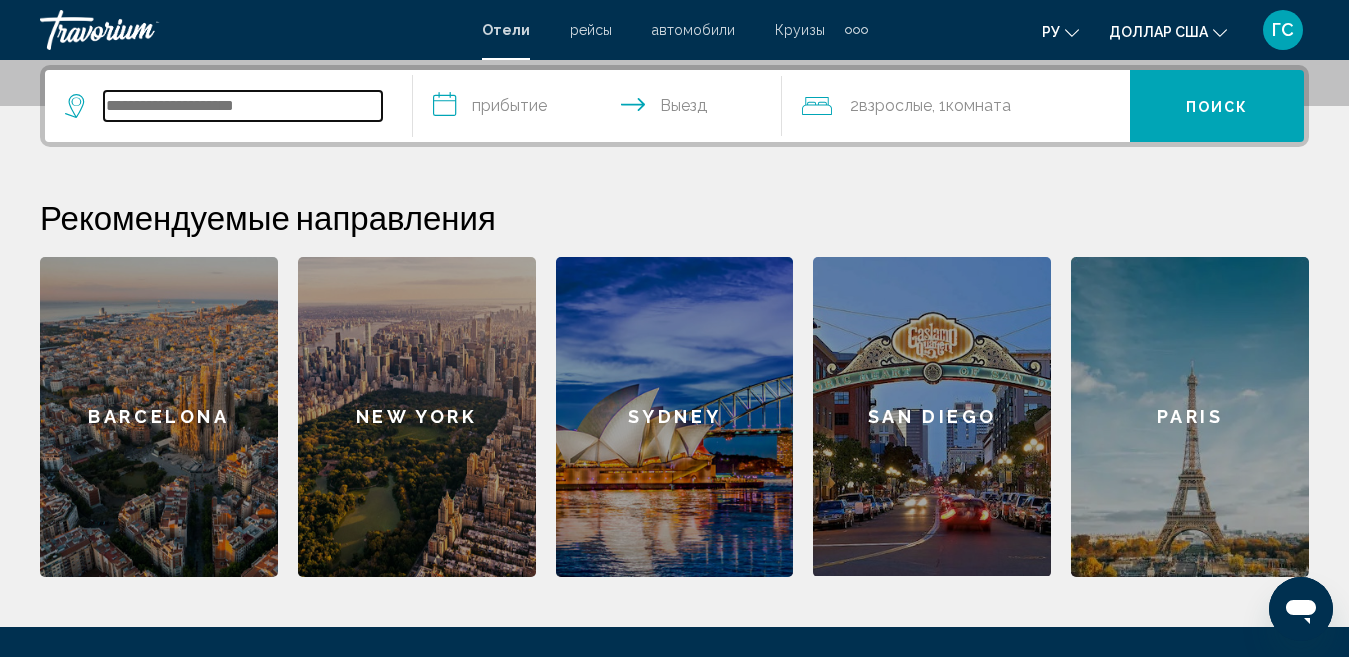 click at bounding box center (243, 106) 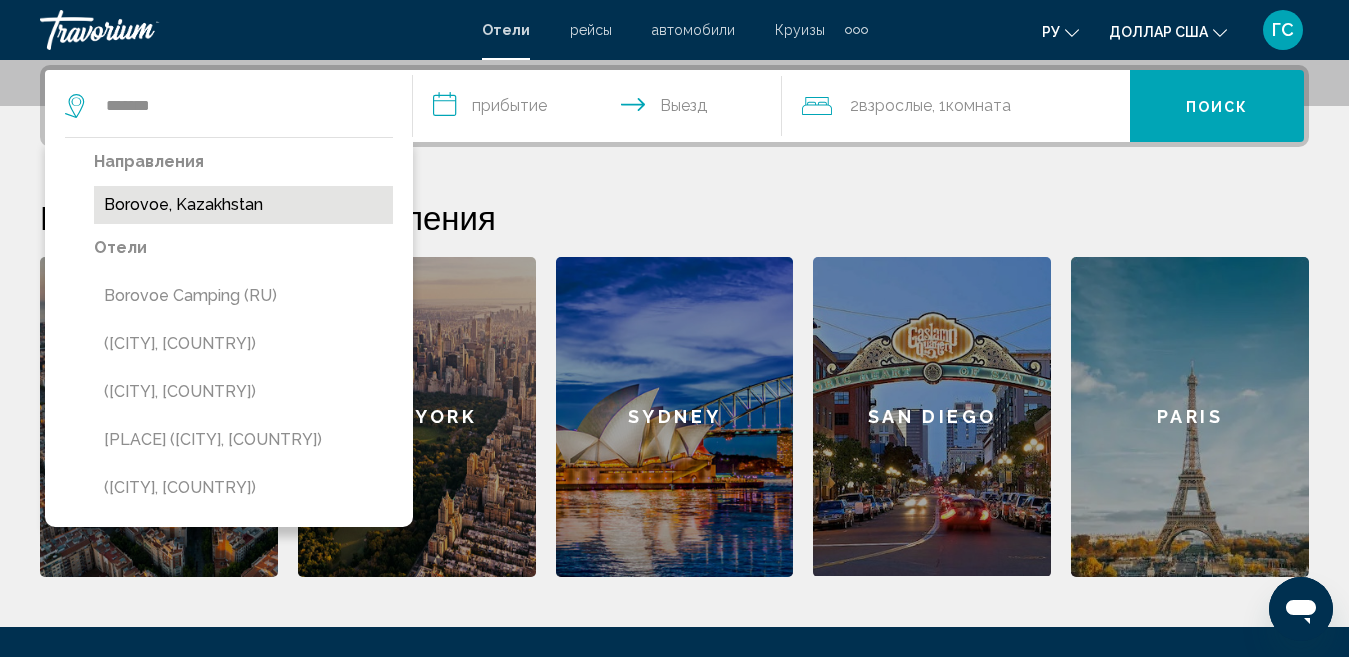click on "Borovoe, Kazakhstan" at bounding box center (243, 205) 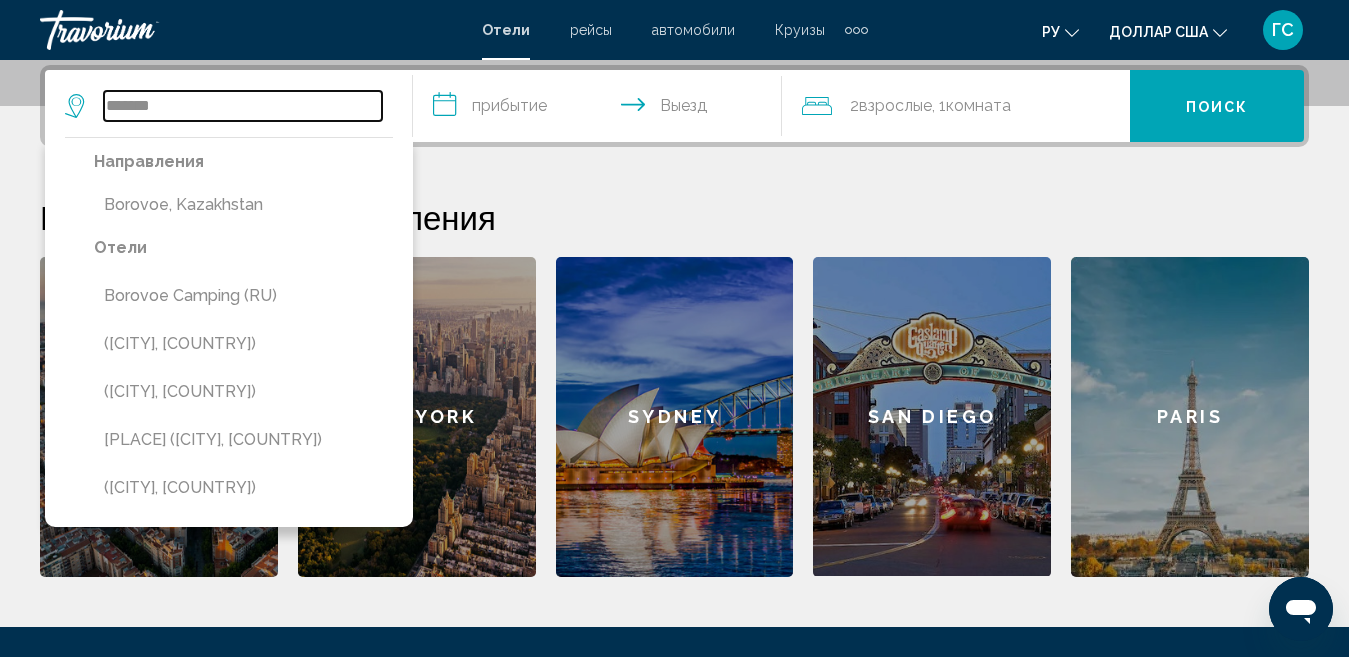 type on "**********" 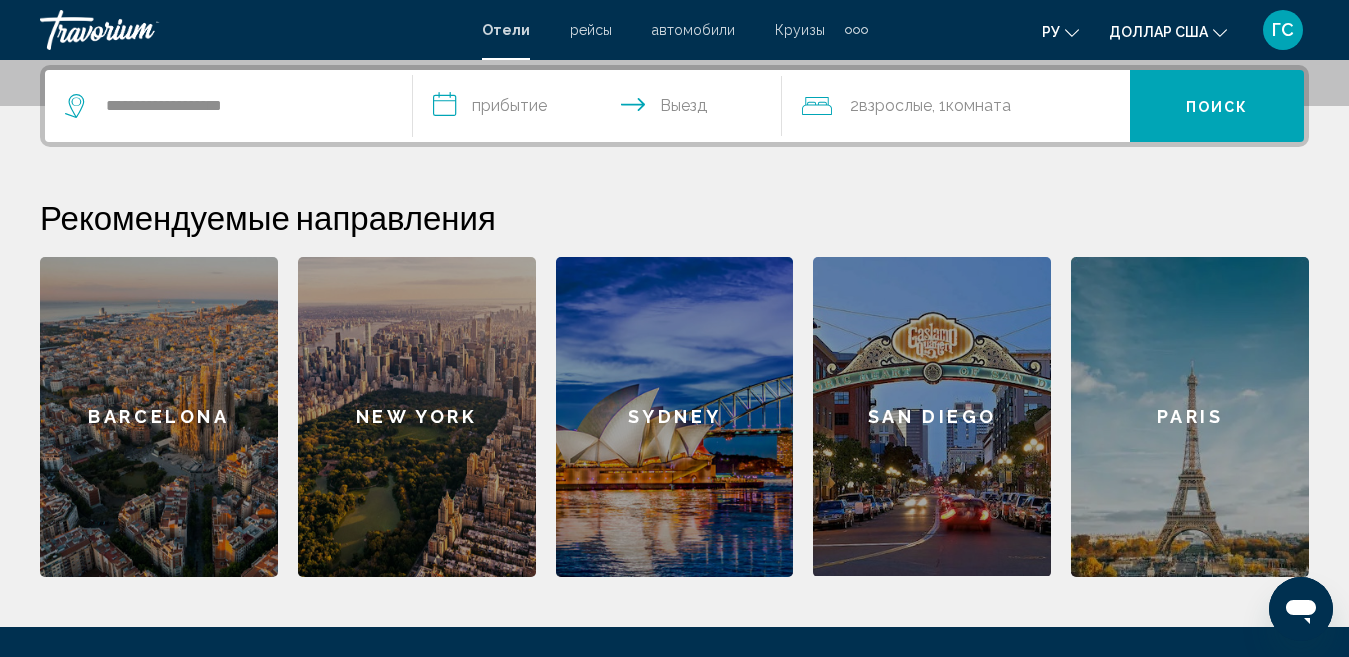 click on "**********" at bounding box center (601, 109) 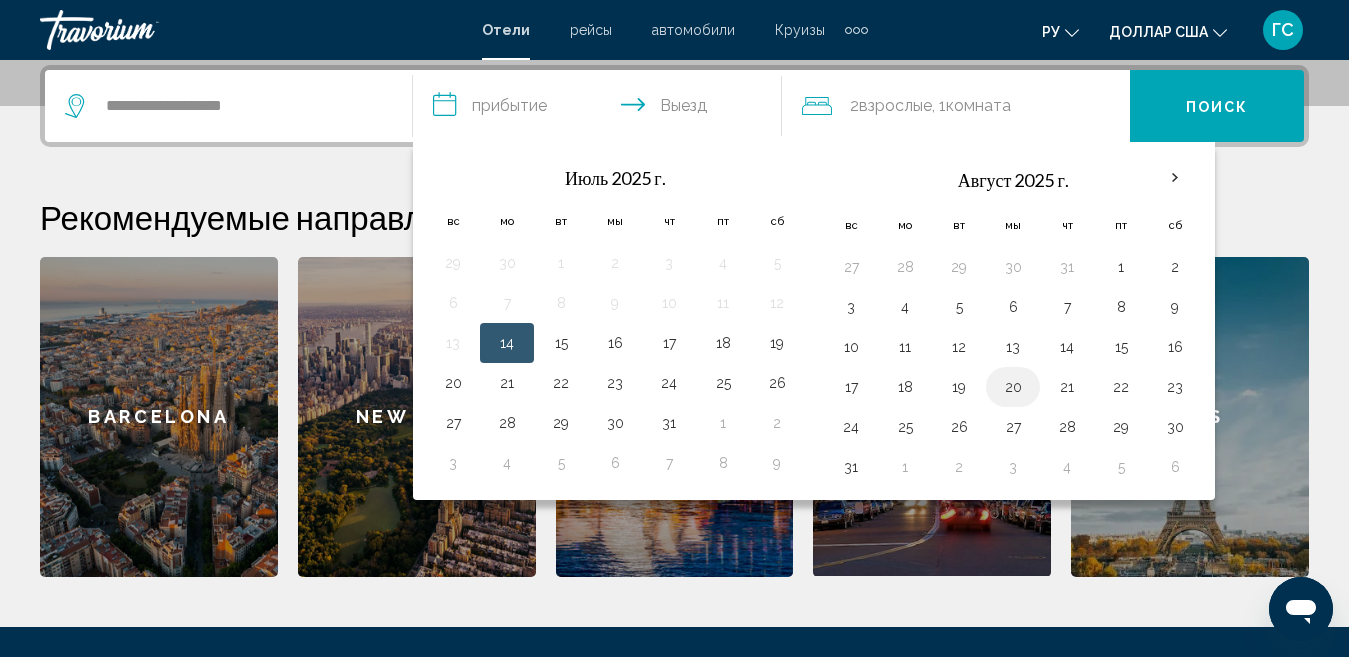click on "20" at bounding box center (1013, 387) 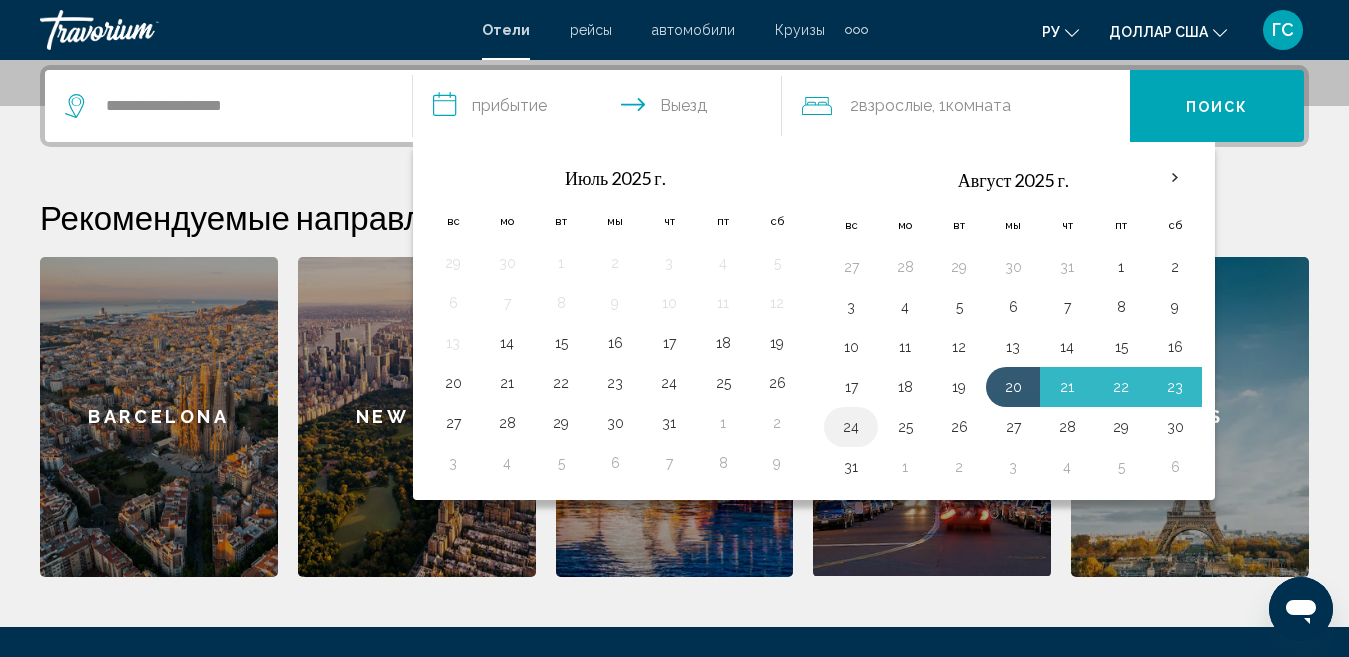 click on "24" at bounding box center (851, 427) 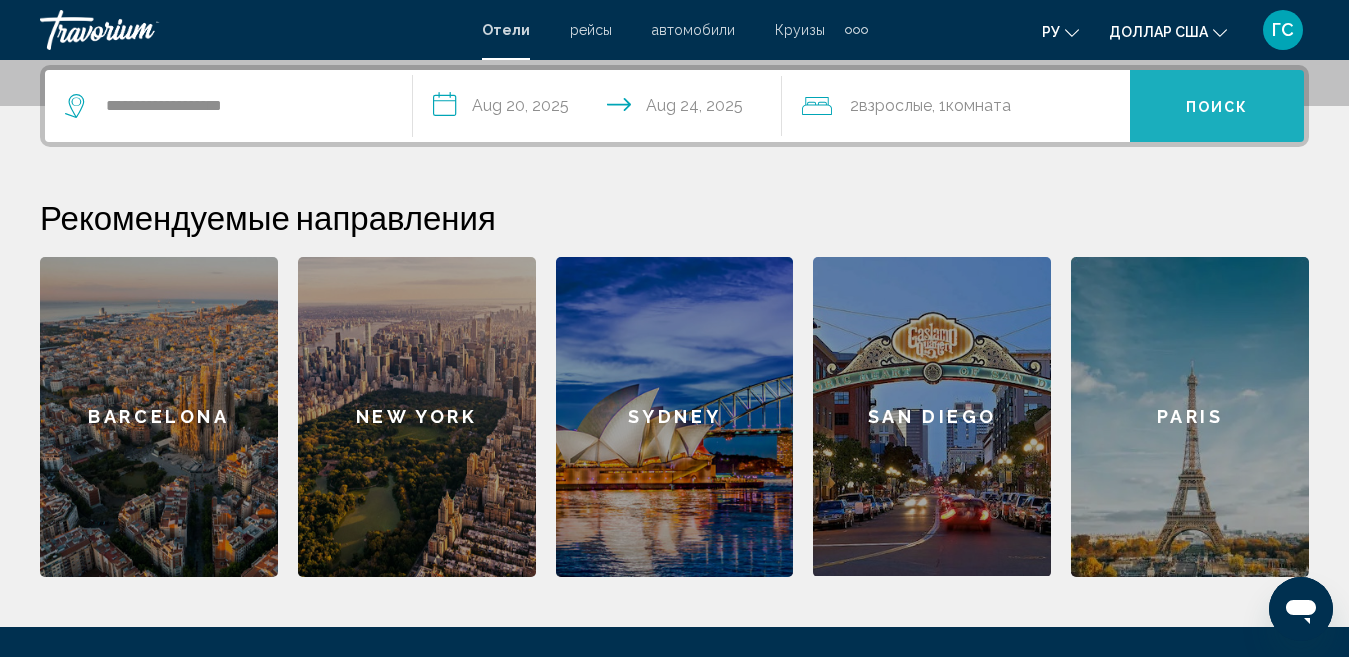 click on "Поиск" at bounding box center (1217, 107) 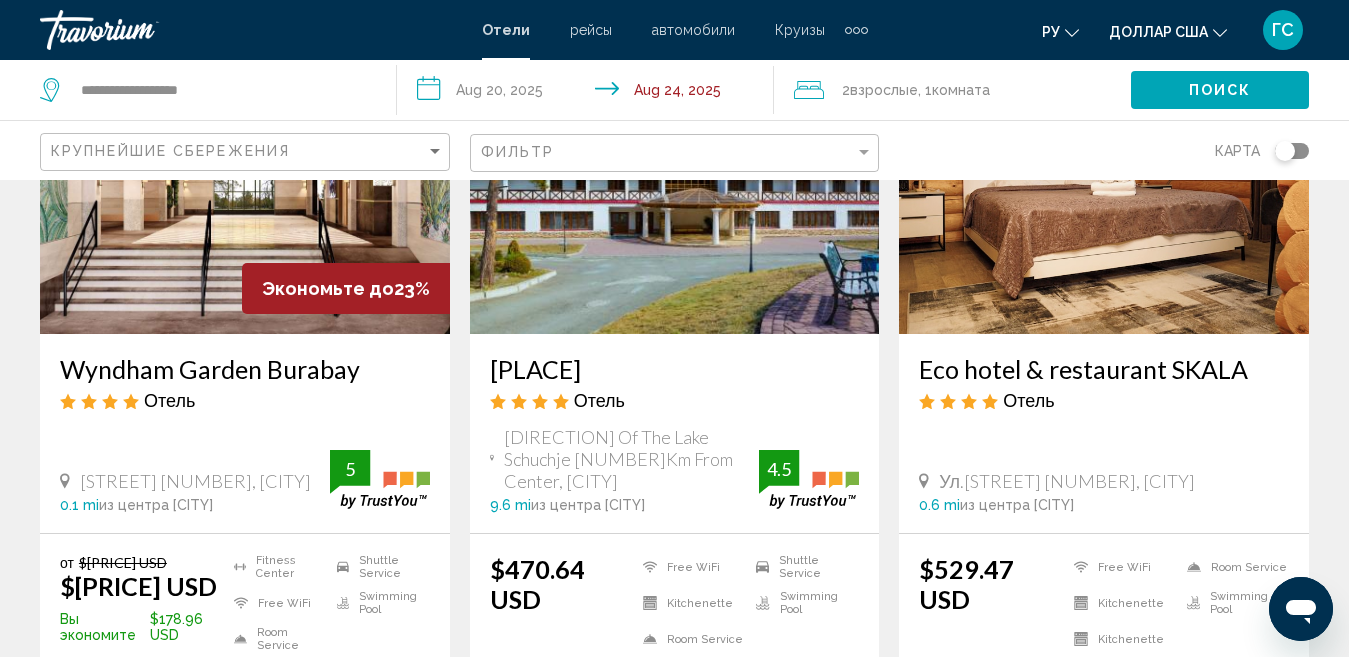 scroll, scrollTop: 200, scrollLeft: 0, axis: vertical 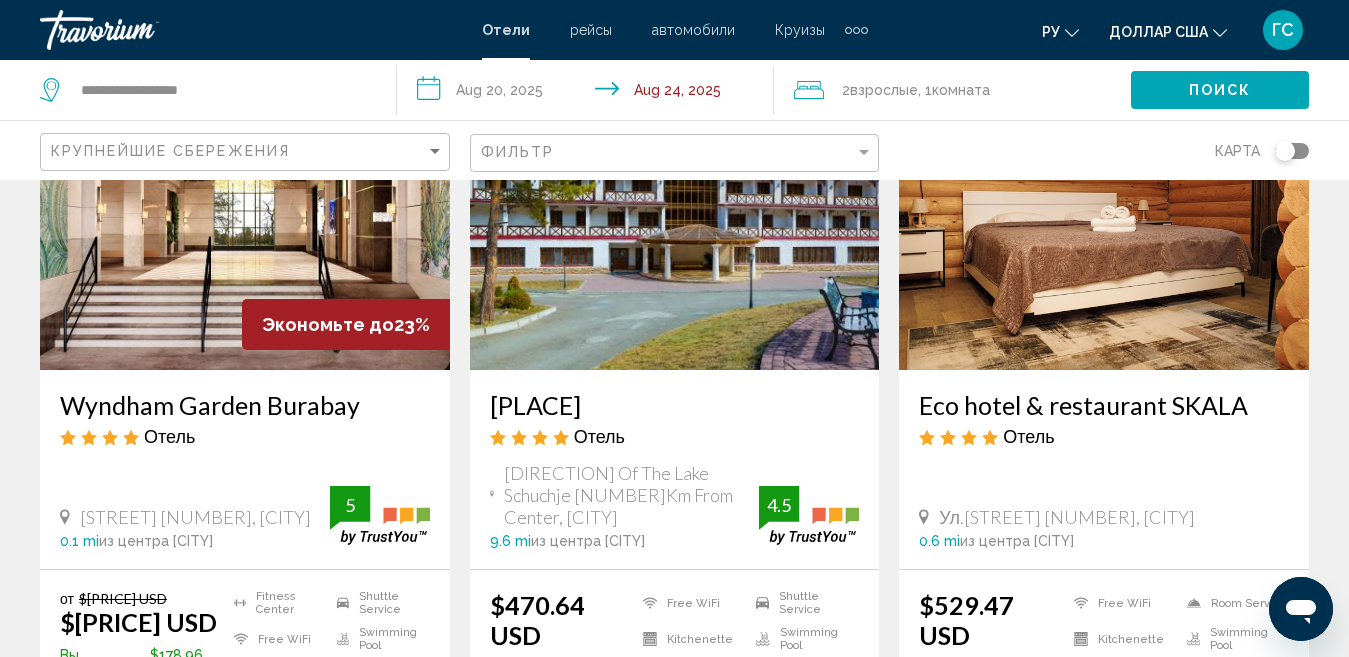click at bounding box center [245, 210] 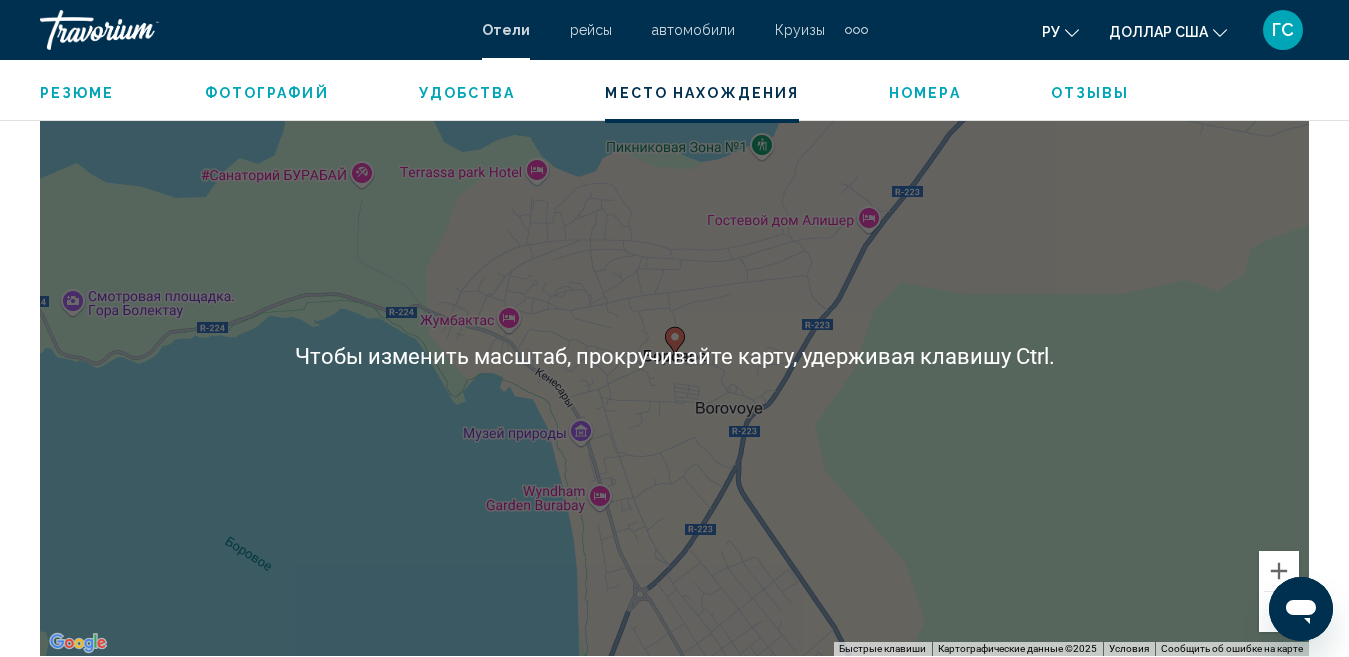 scroll, scrollTop: 2206, scrollLeft: 0, axis: vertical 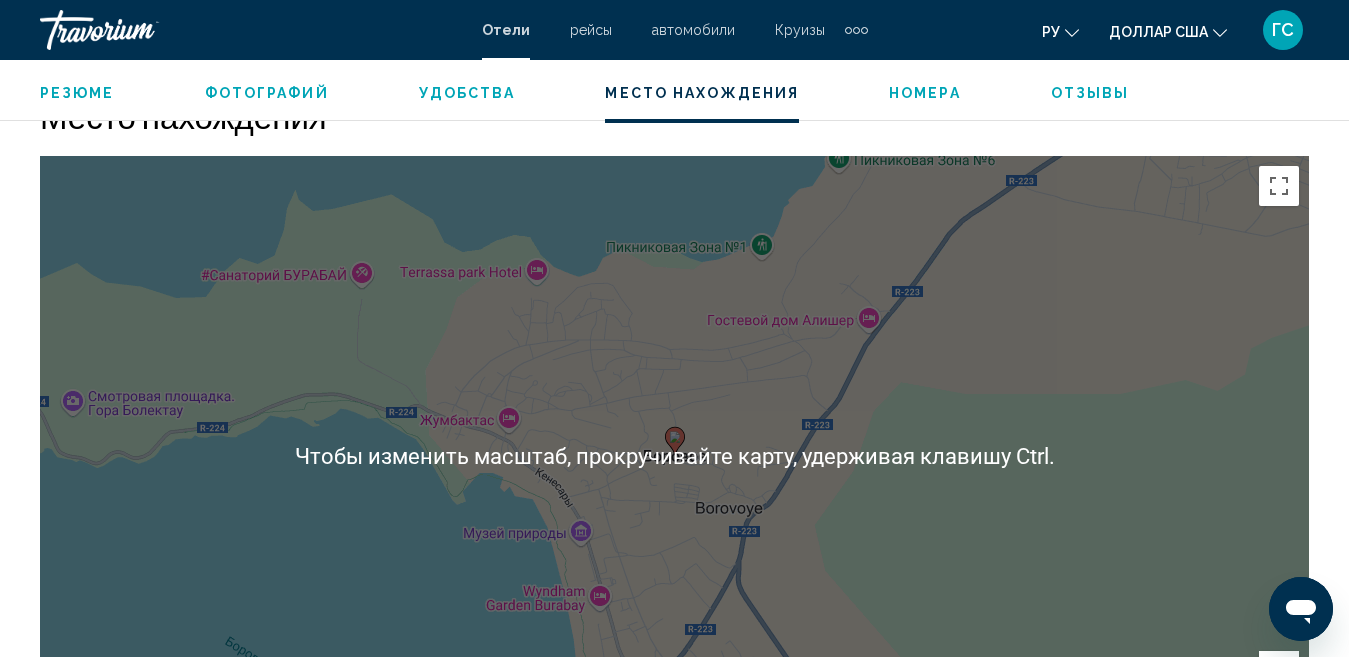 click on "Чтобы активировать перетаскивание с помощью клавиатуры, нажмите Alt + Ввод. После этого перемещайте маркер, используя клавиши со стрелками. Чтобы завершить перетаскивание, нажмите клавишу Ввод. Чтобы отменить действие, нажмите клавишу Esc." at bounding box center (674, 456) 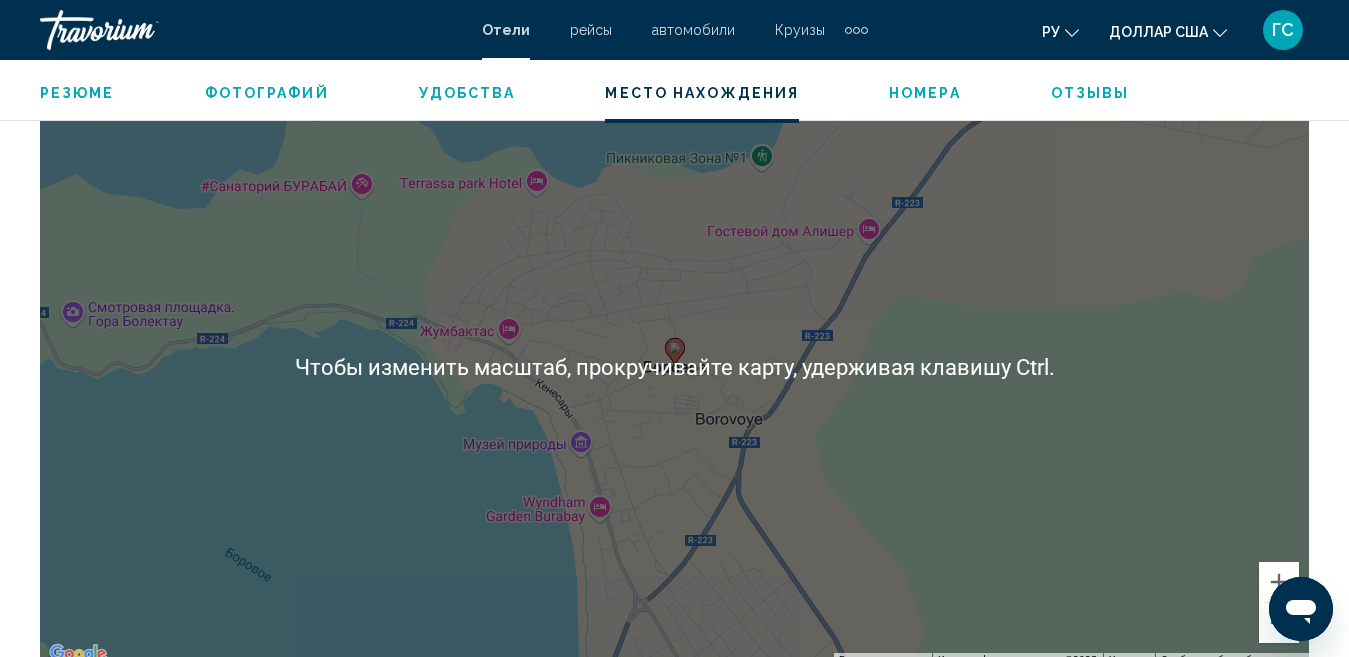 scroll, scrollTop: 2306, scrollLeft: 0, axis: vertical 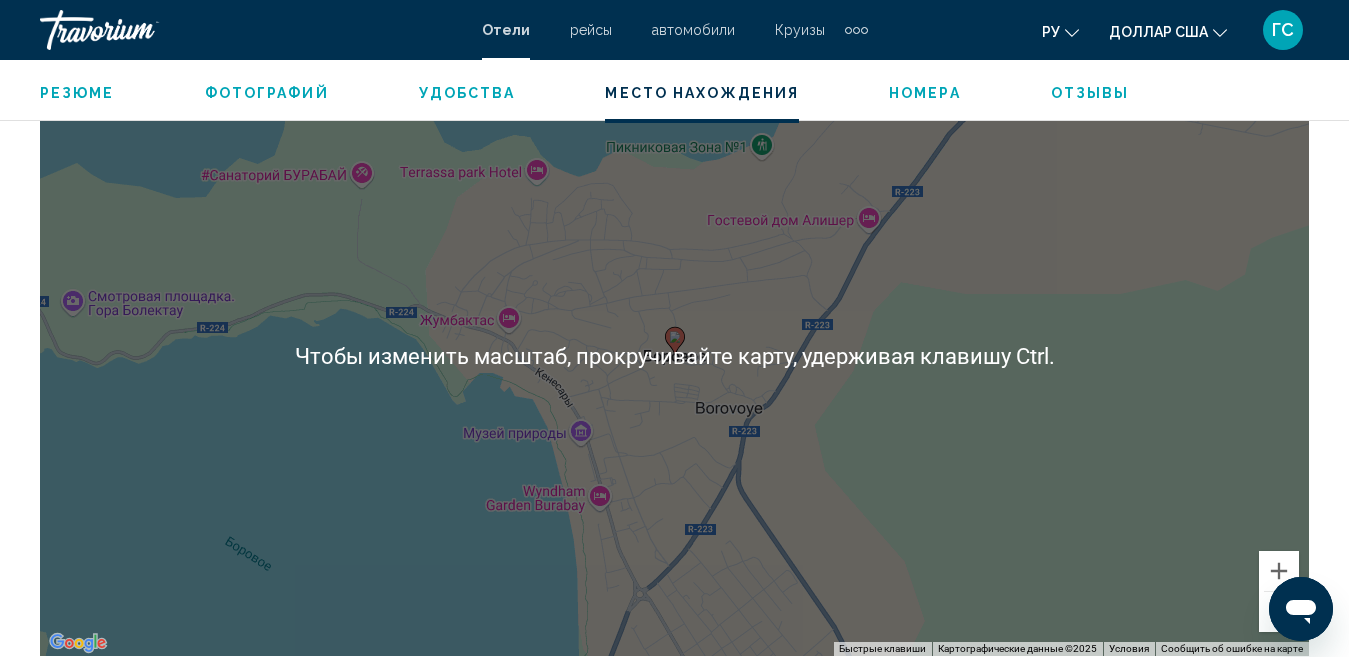 click on "Чтобы активировать перетаскивание с помощью клавиатуры, нажмите Alt + Ввод. После этого перемещайте маркер, используя клавиши со стрелками. Чтобы завершить перетаскивание, нажмите клавишу Ввод. Чтобы отменить действие, нажмите клавишу Esc." at bounding box center (674, 356) 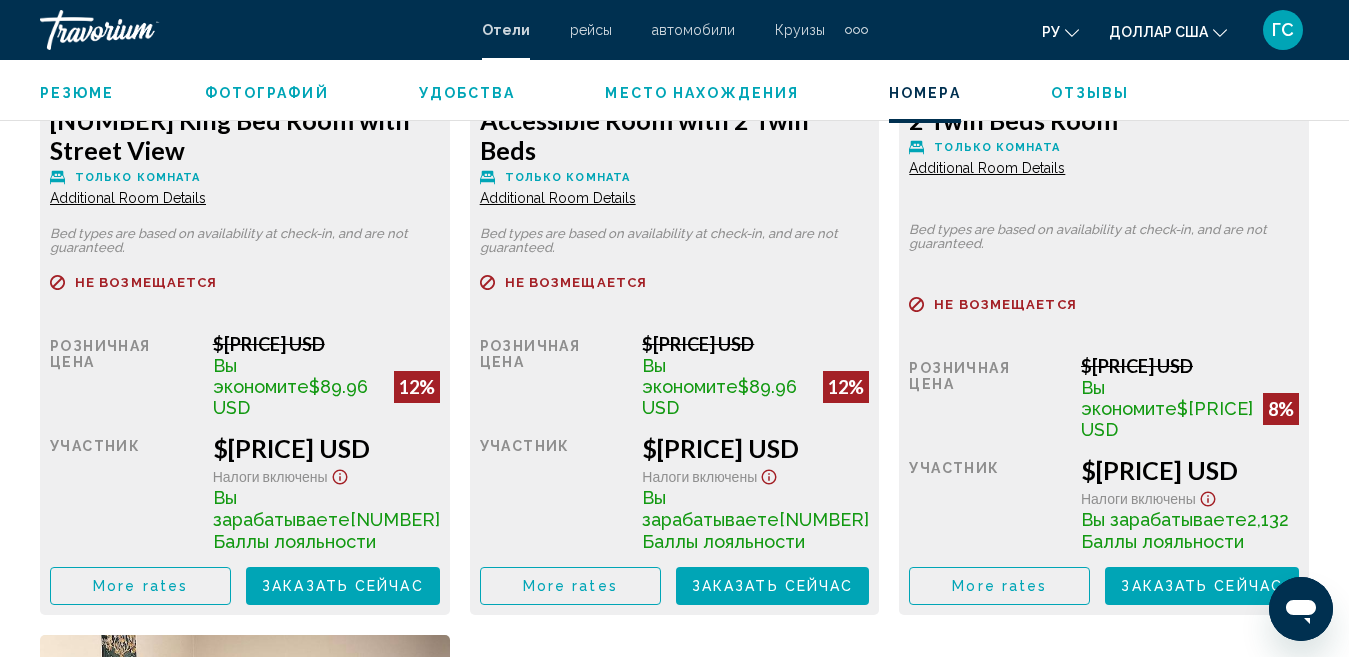 scroll, scrollTop: 4106, scrollLeft: 0, axis: vertical 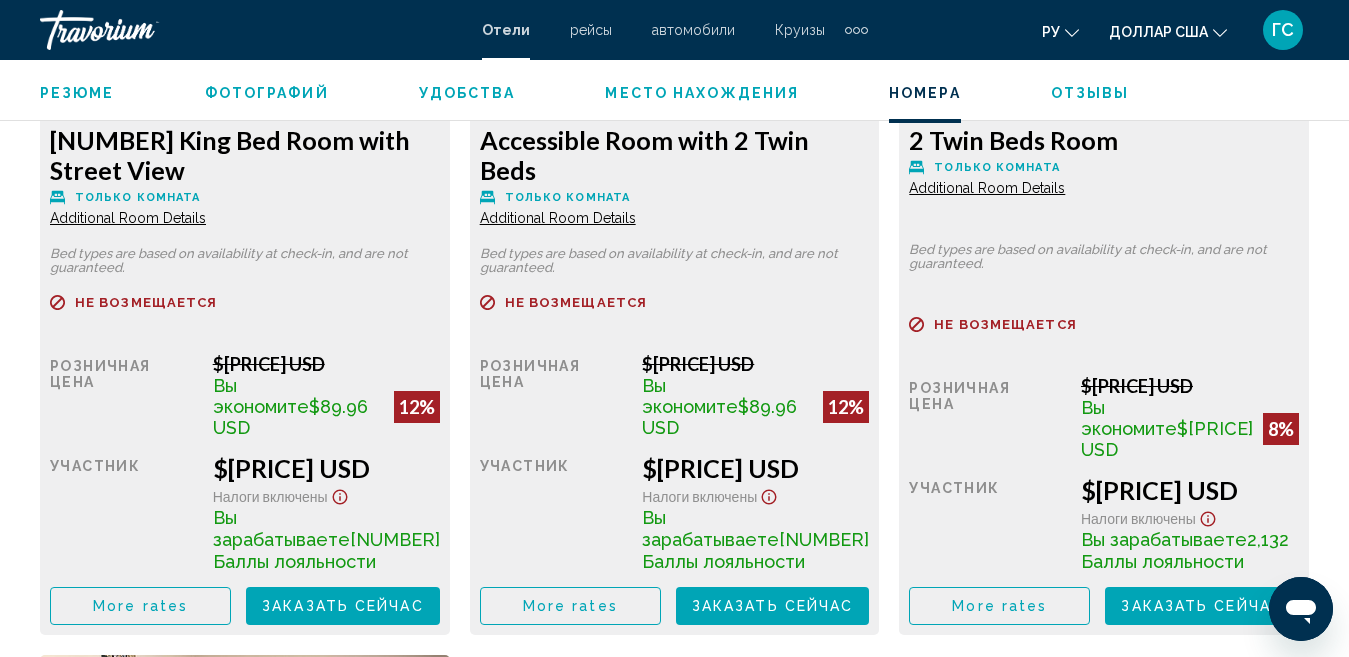 click on "Не возмещается" at bounding box center [245, -465] 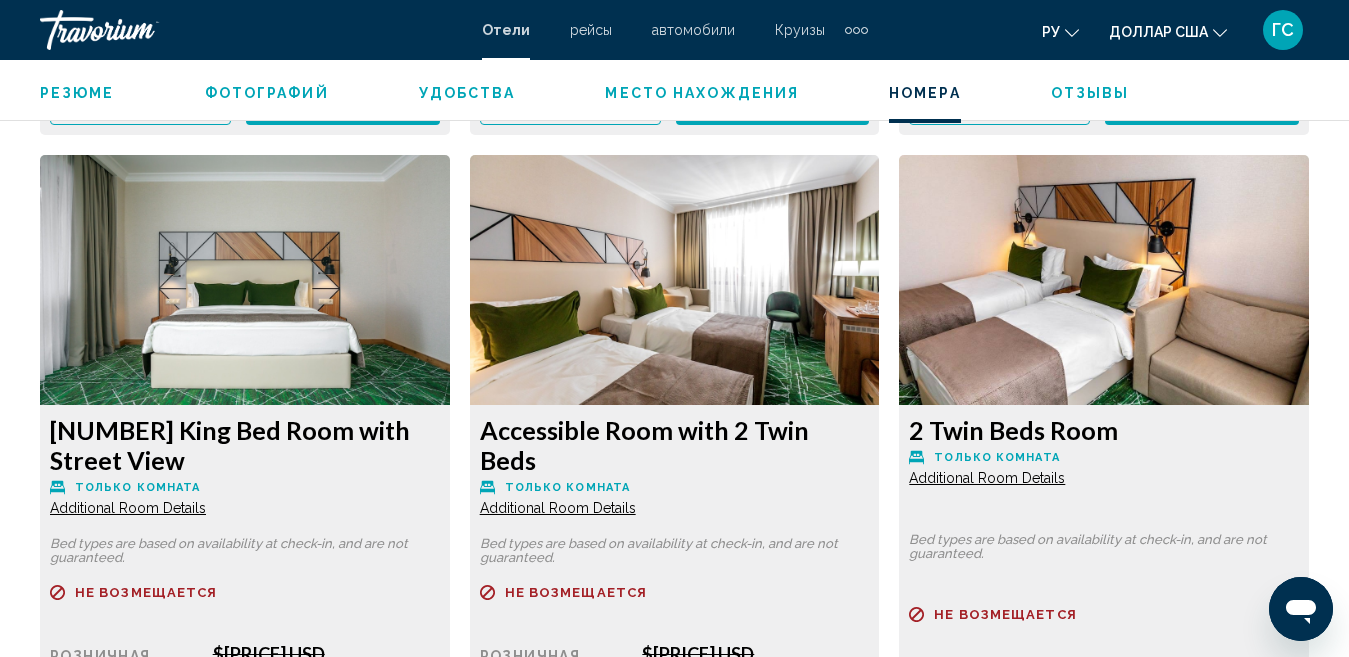 scroll, scrollTop: 3806, scrollLeft: 0, axis: vertical 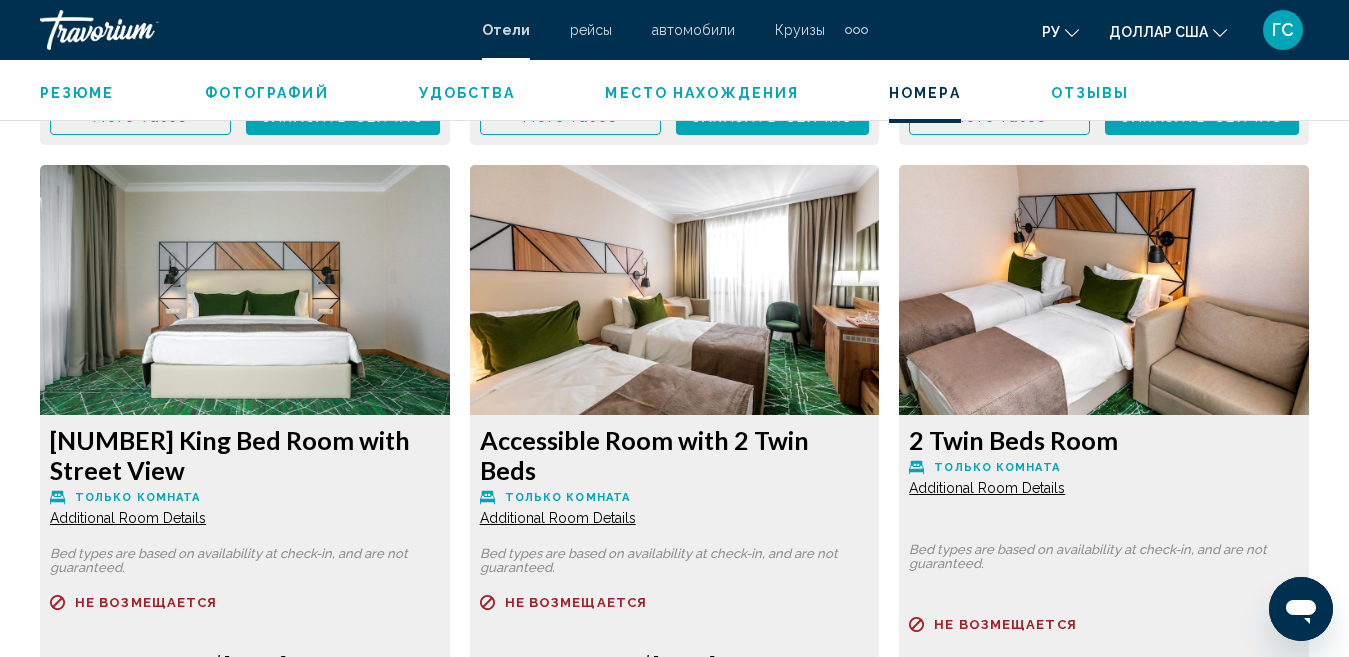 click at bounding box center (245, -499) 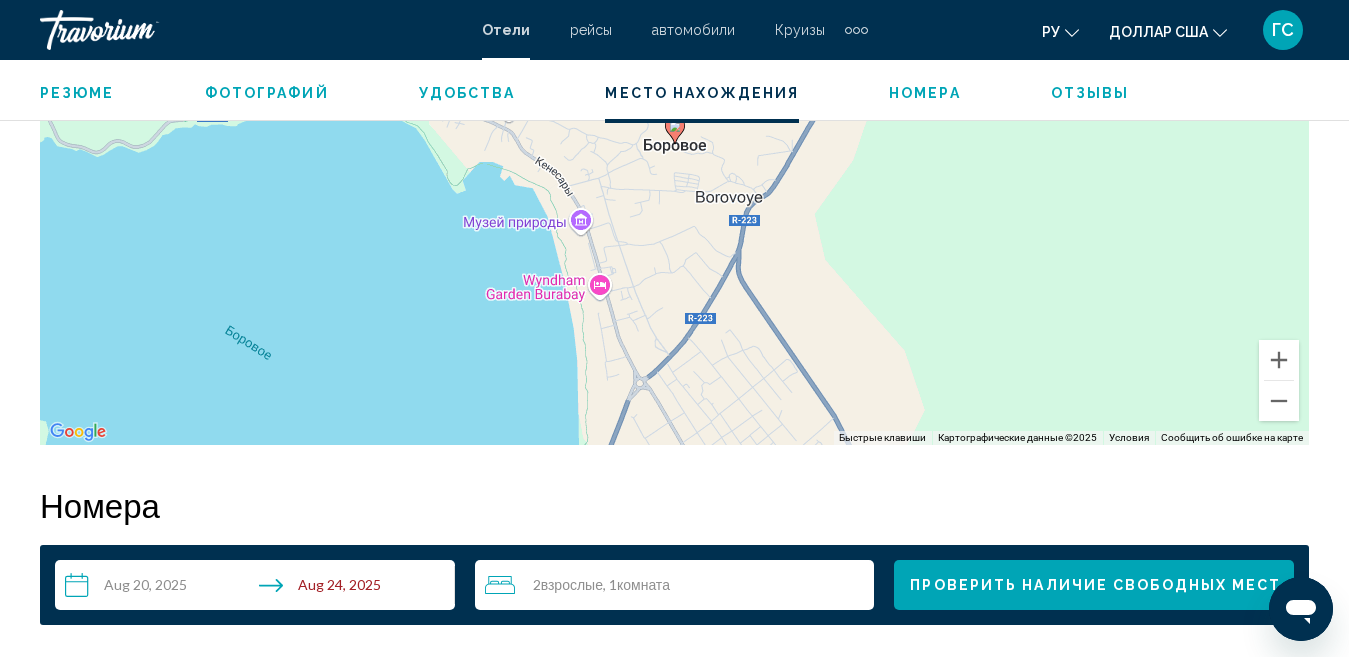 scroll, scrollTop: 2506, scrollLeft: 0, axis: vertical 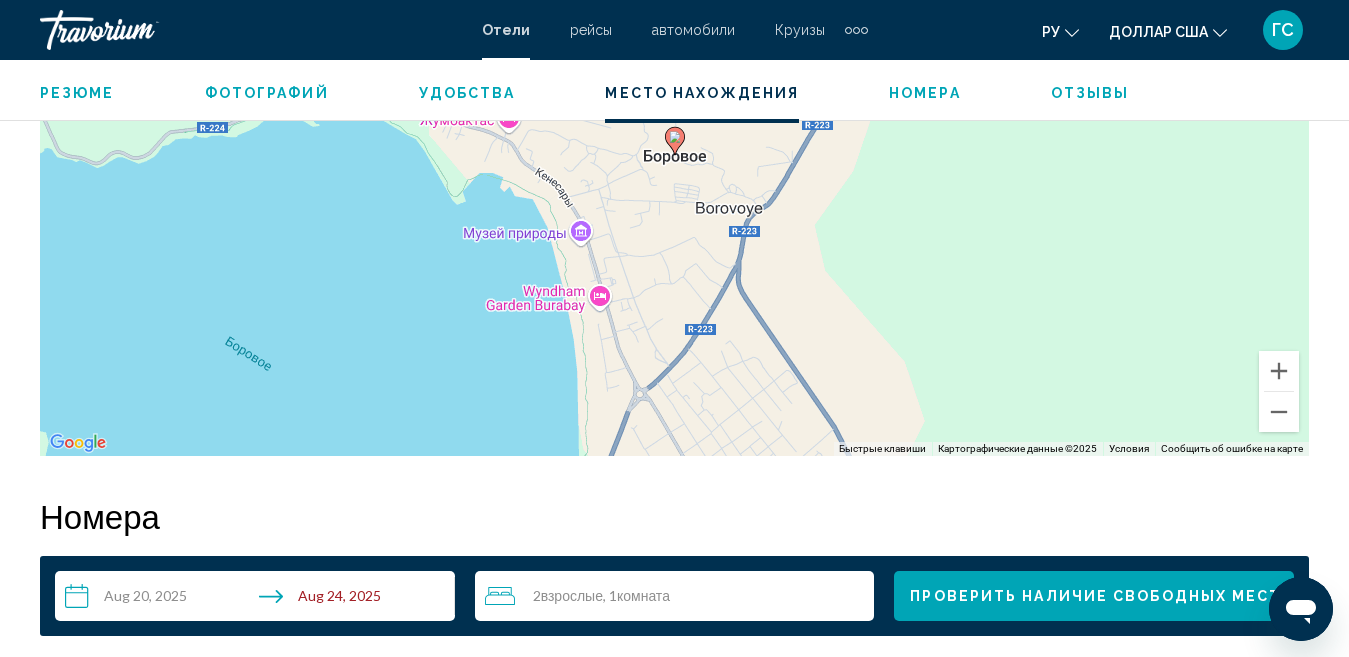 click 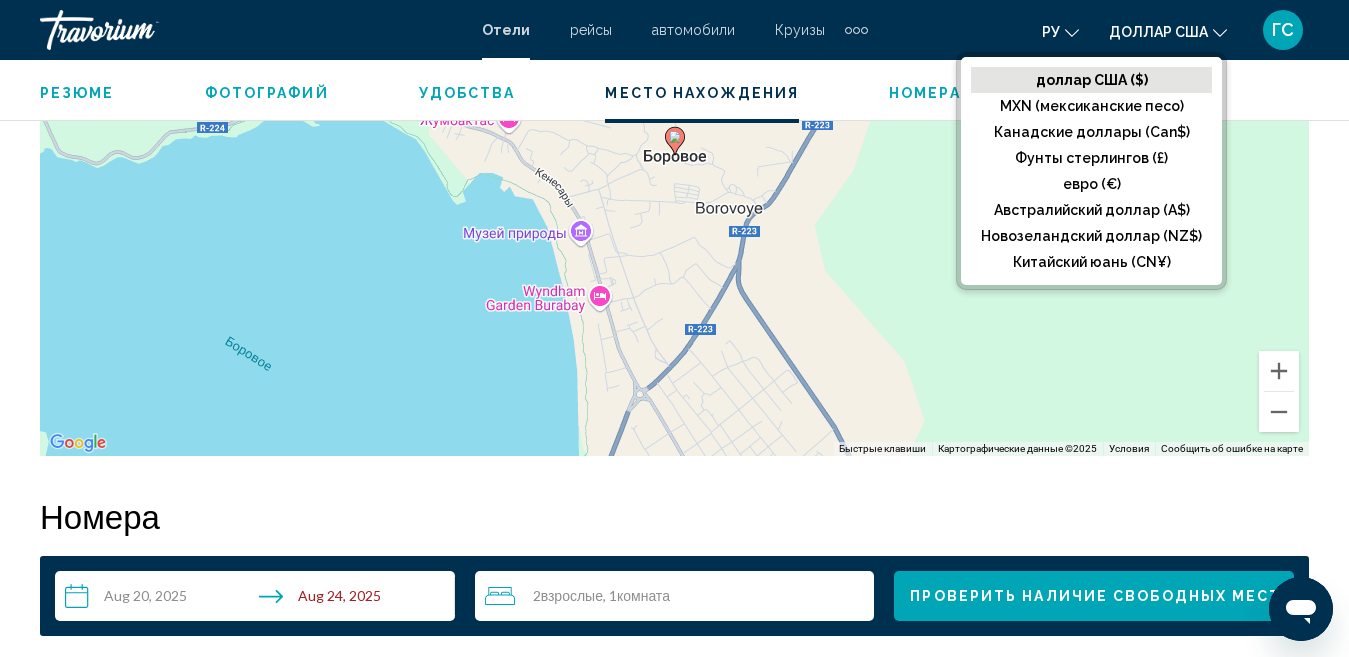 click 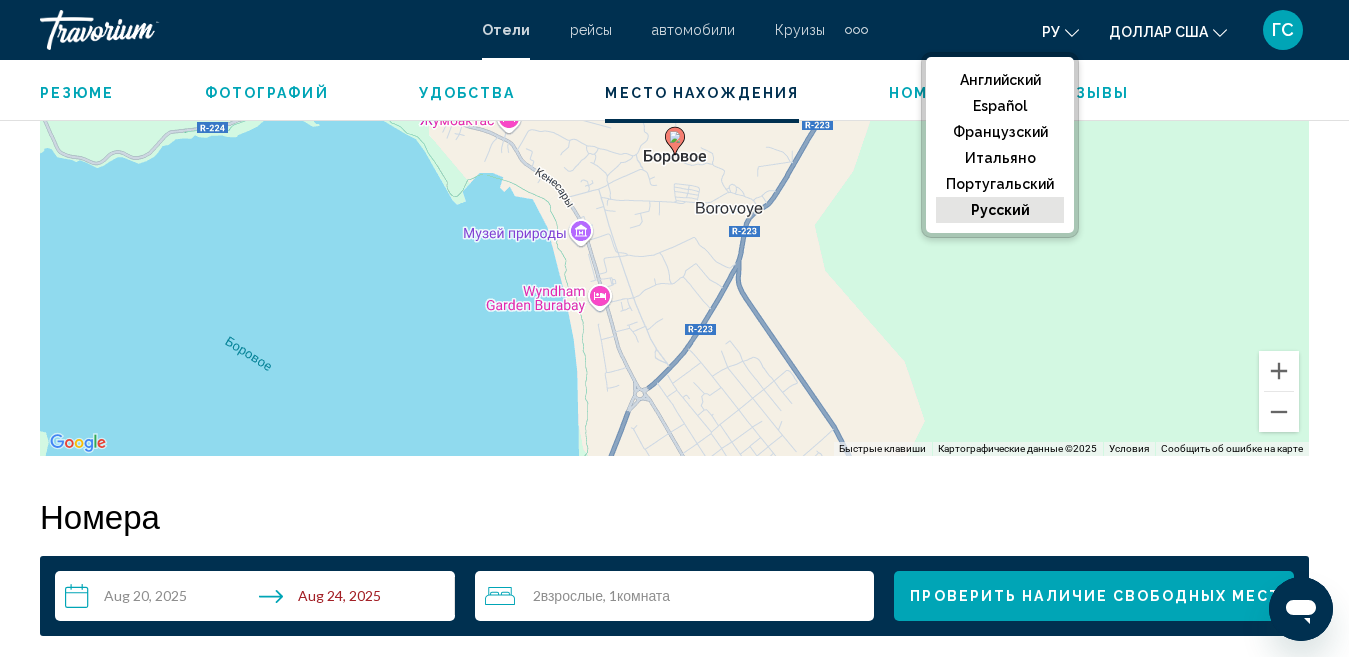 click on "ру
Английский Español французский Итальяно португальский русский доллар США
доллар США ($) MXN (мексиканские песо) Канадские доллары (Can$) Фунты стерлингов (£) евро (€) Австралийский доллар (A$) Новозеландский доллар (NZ$) Китайский юань (CN¥)" 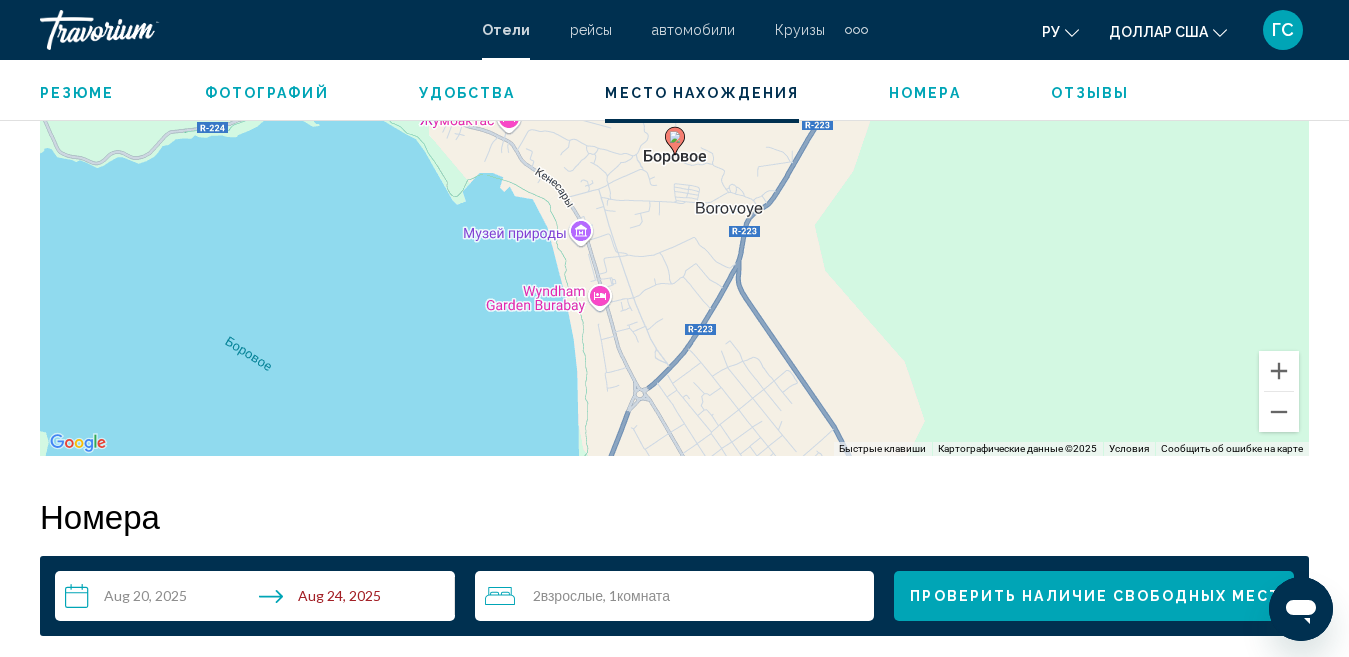 click 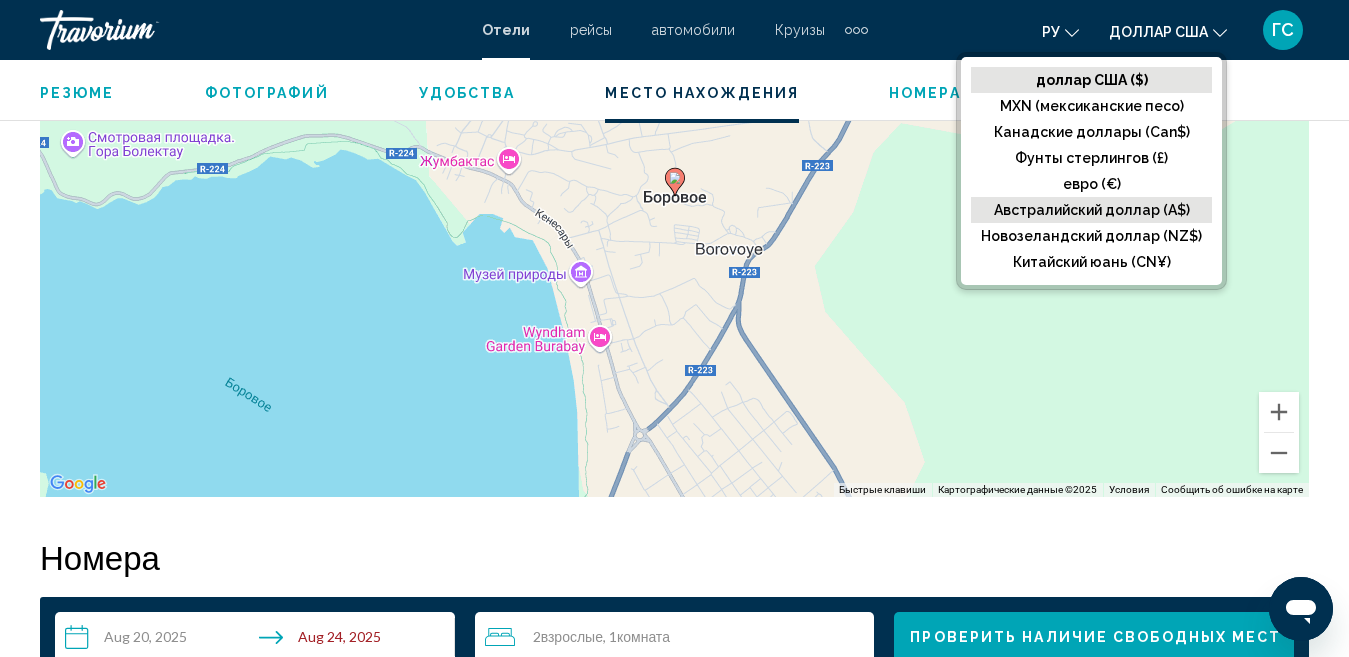 scroll, scrollTop: 2506, scrollLeft: 0, axis: vertical 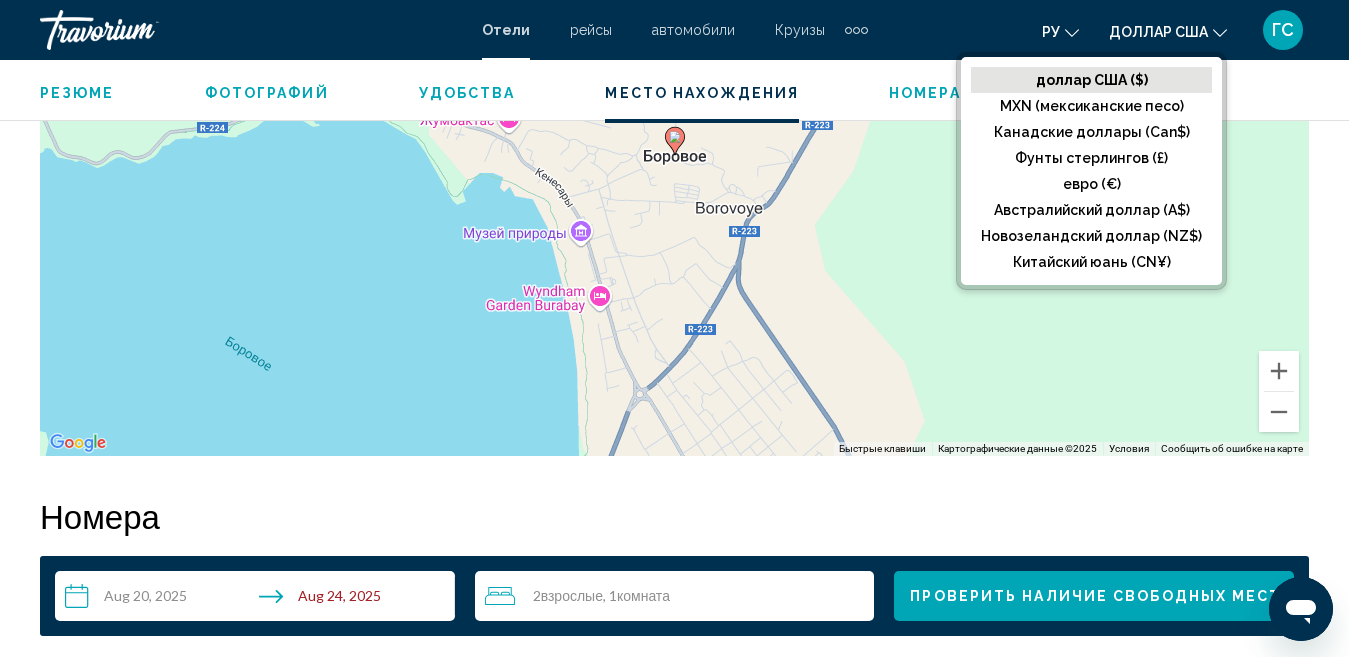 click on "Чтобы активировать перетаскивание с помощью клавиатуры, нажмите Alt + Ввод. После этого перемещайте маркер, используя клавиши со стрелками. Чтобы завершить перетаскивание, нажмите клавишу Ввод. Чтобы отменить действие, нажмите клавишу Esc." at bounding box center (674, 156) 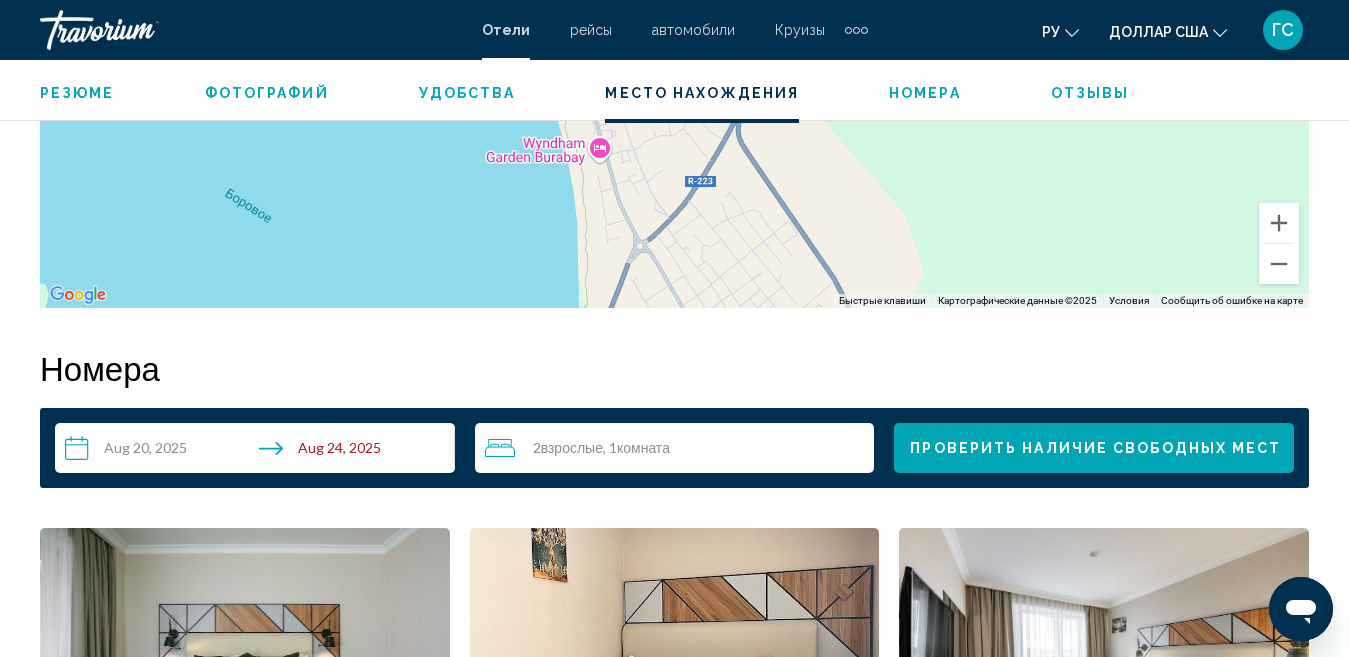scroll, scrollTop: 2606, scrollLeft: 0, axis: vertical 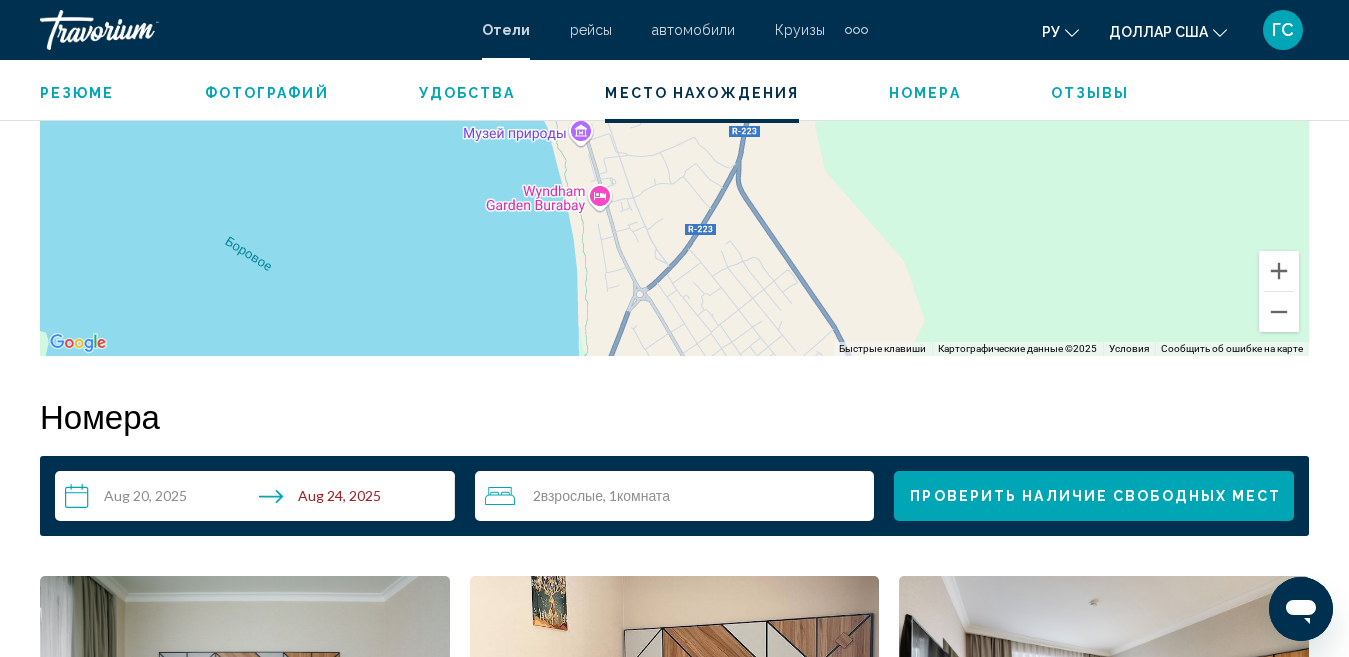 click on "Круизы" at bounding box center (800, 30) 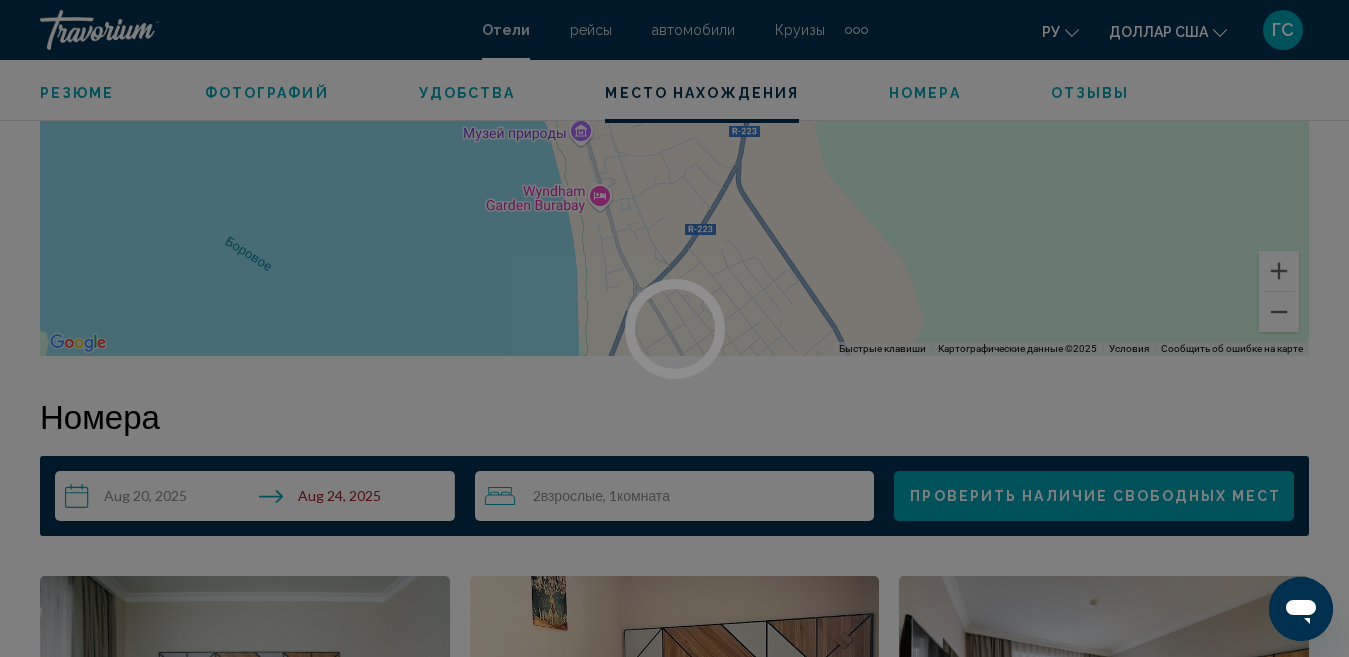 scroll, scrollTop: 0, scrollLeft: 0, axis: both 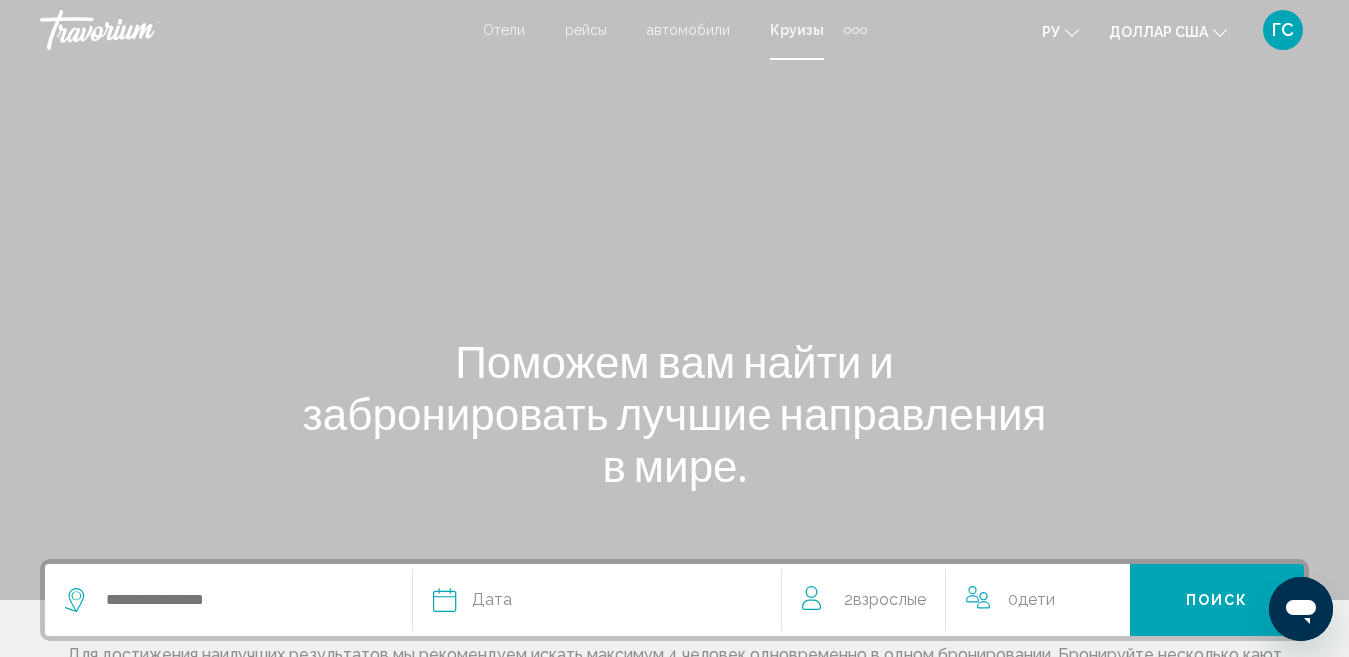 click at bounding box center [847, 30] 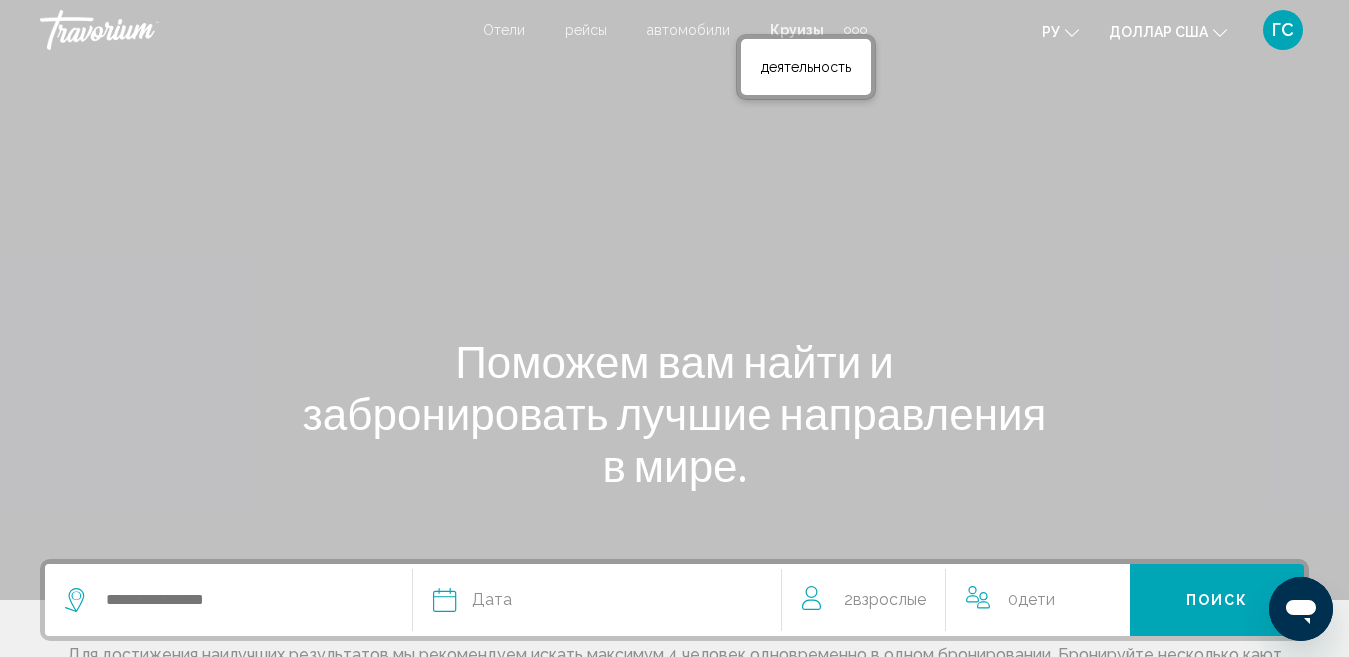 click on "автомобили" at bounding box center [688, 30] 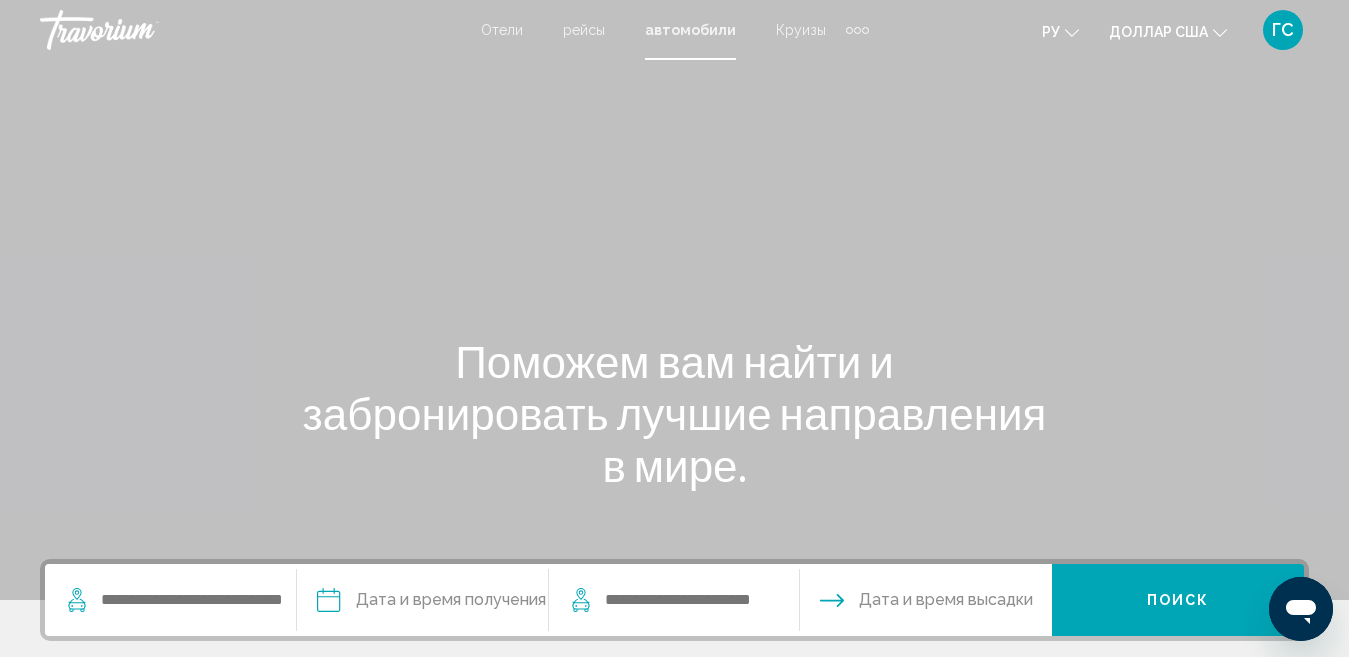click on "Круизы" at bounding box center (801, 30) 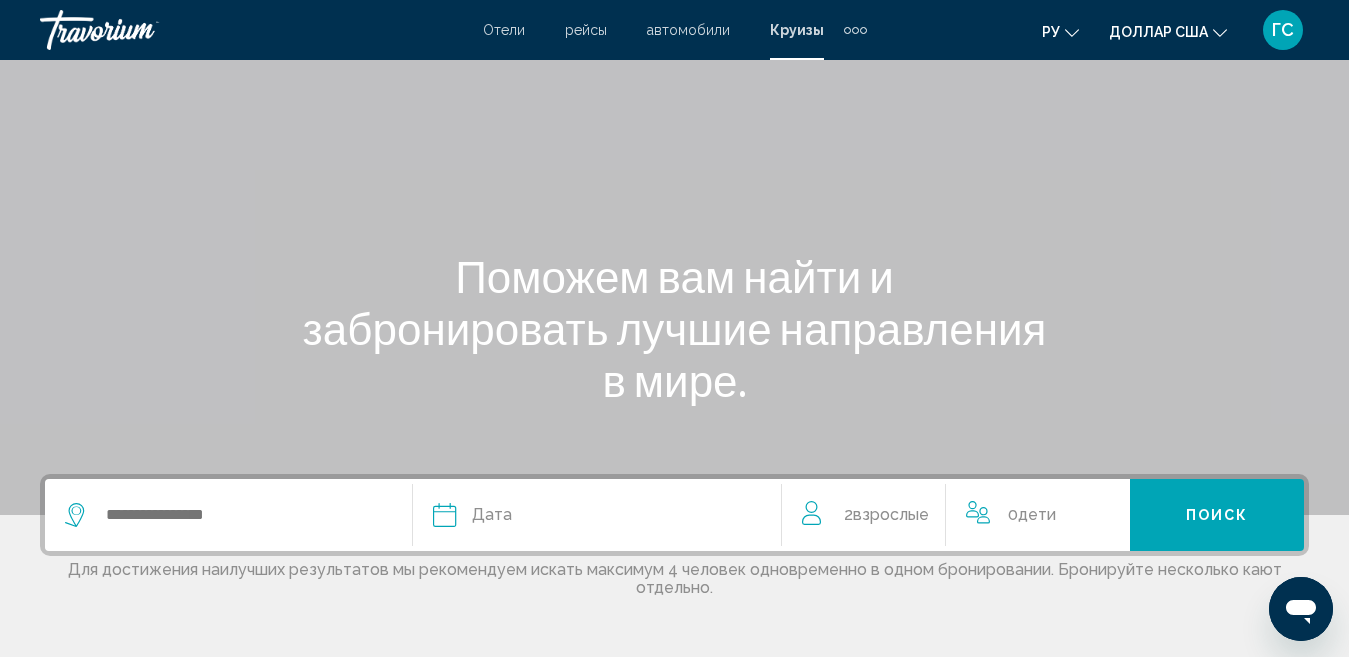 scroll, scrollTop: 200, scrollLeft: 0, axis: vertical 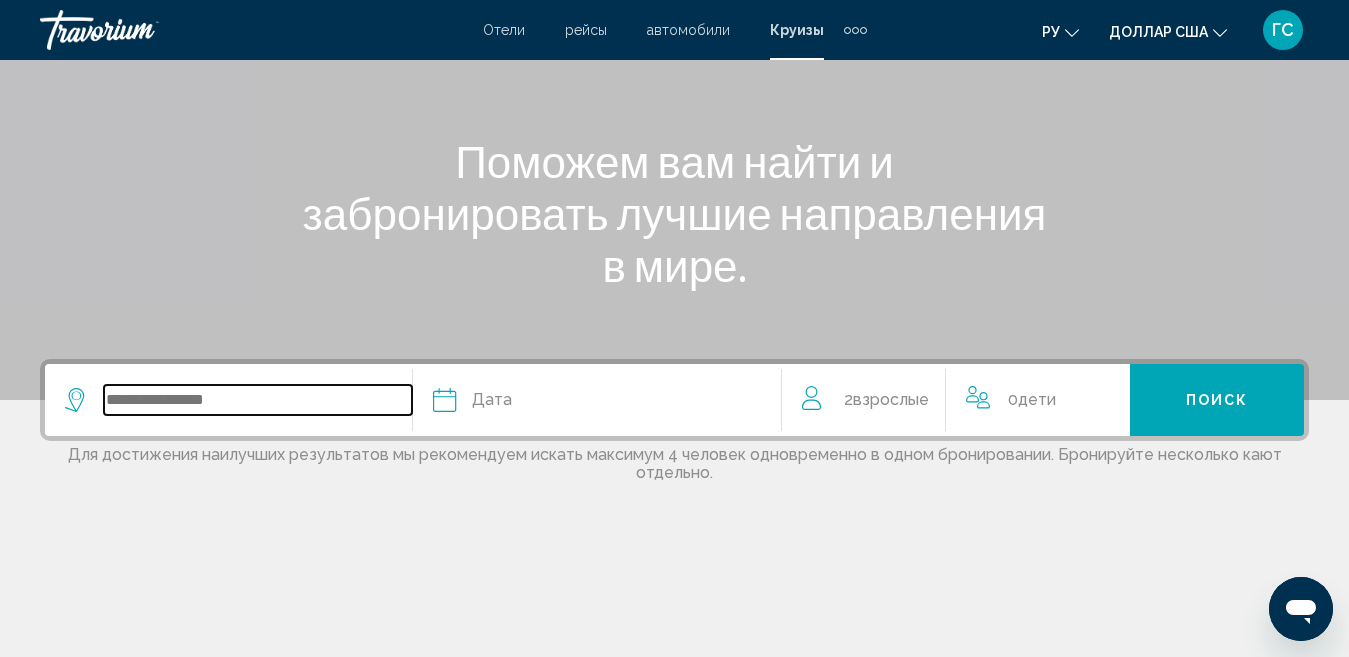 click at bounding box center [258, 400] 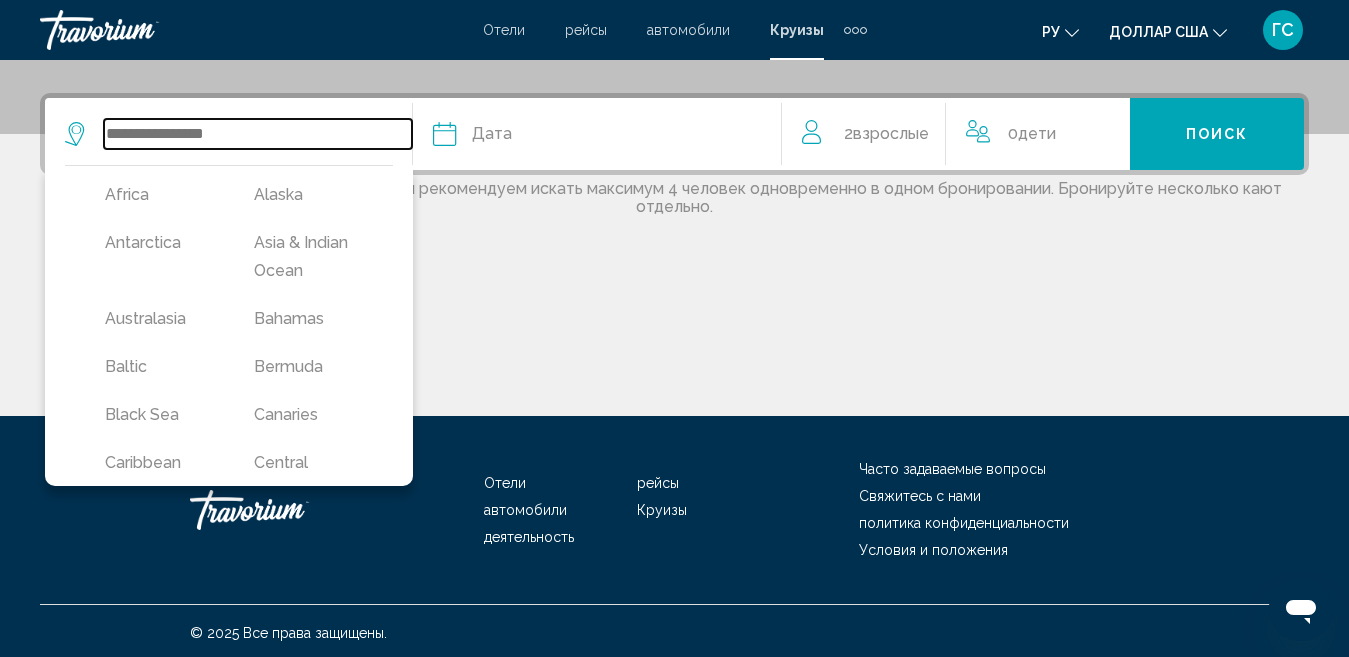 scroll, scrollTop: 470, scrollLeft: 0, axis: vertical 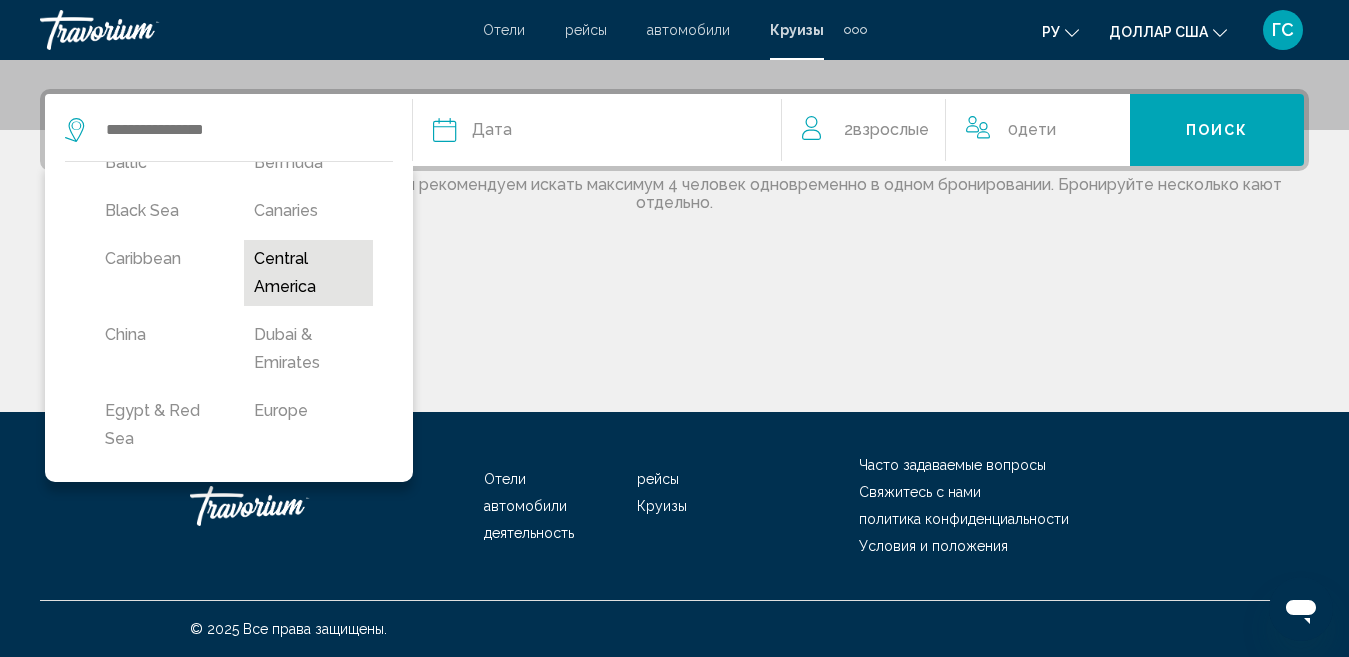 click on "Central America" at bounding box center [308, 273] 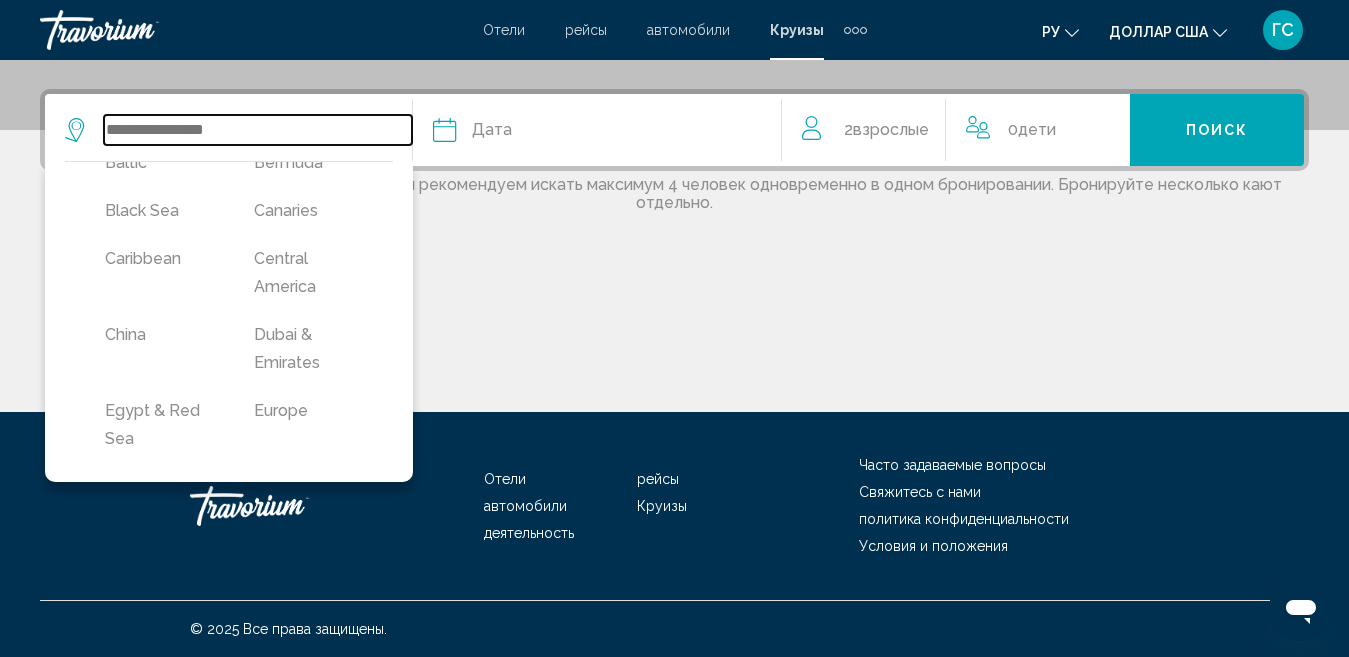 type on "**********" 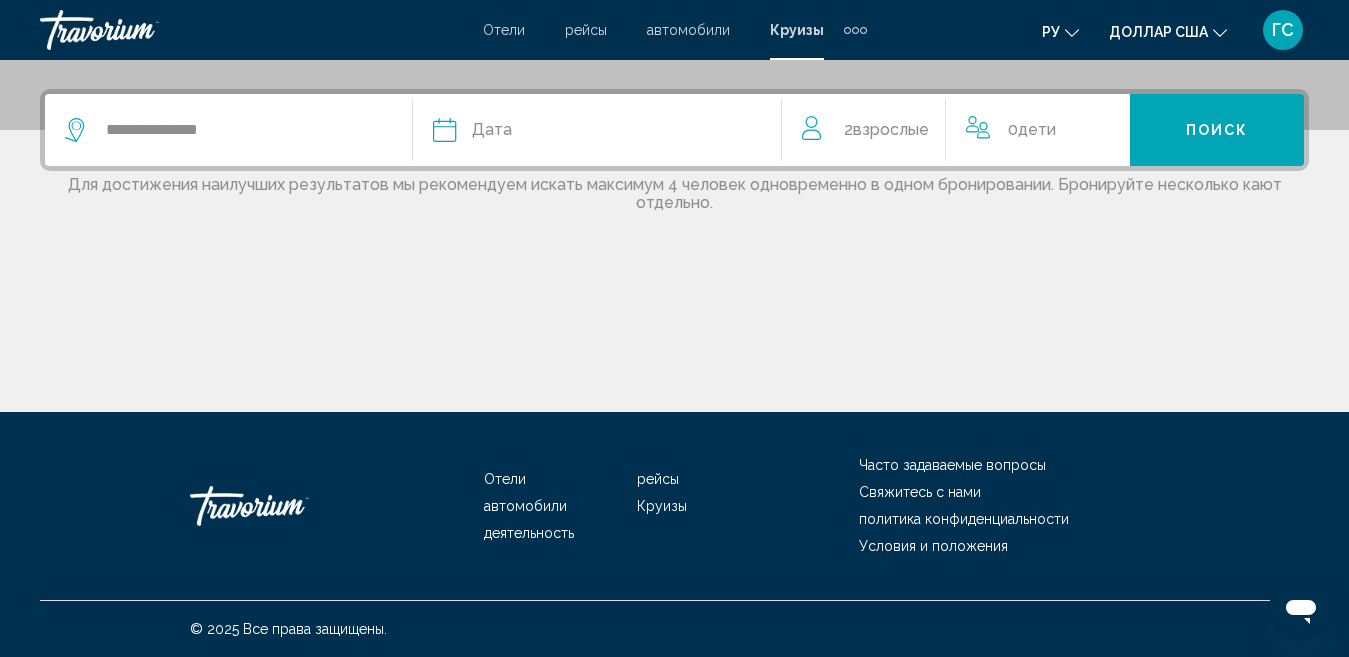 click 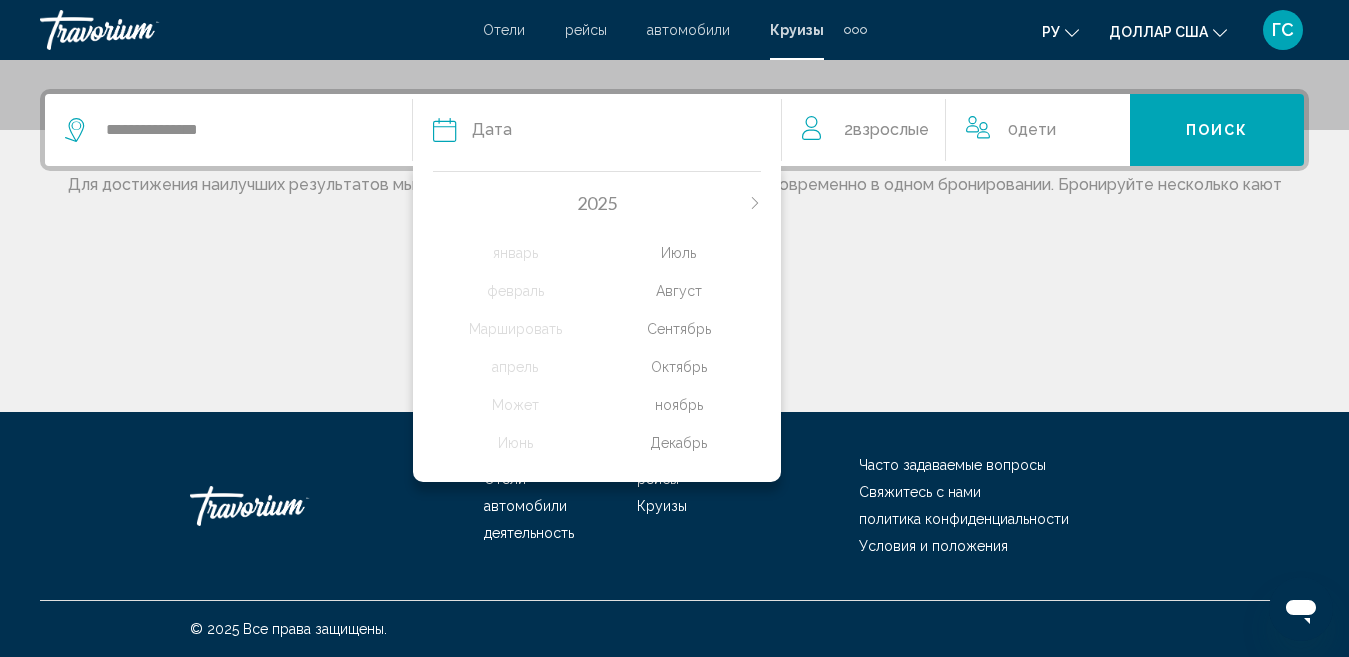 click on "Август" 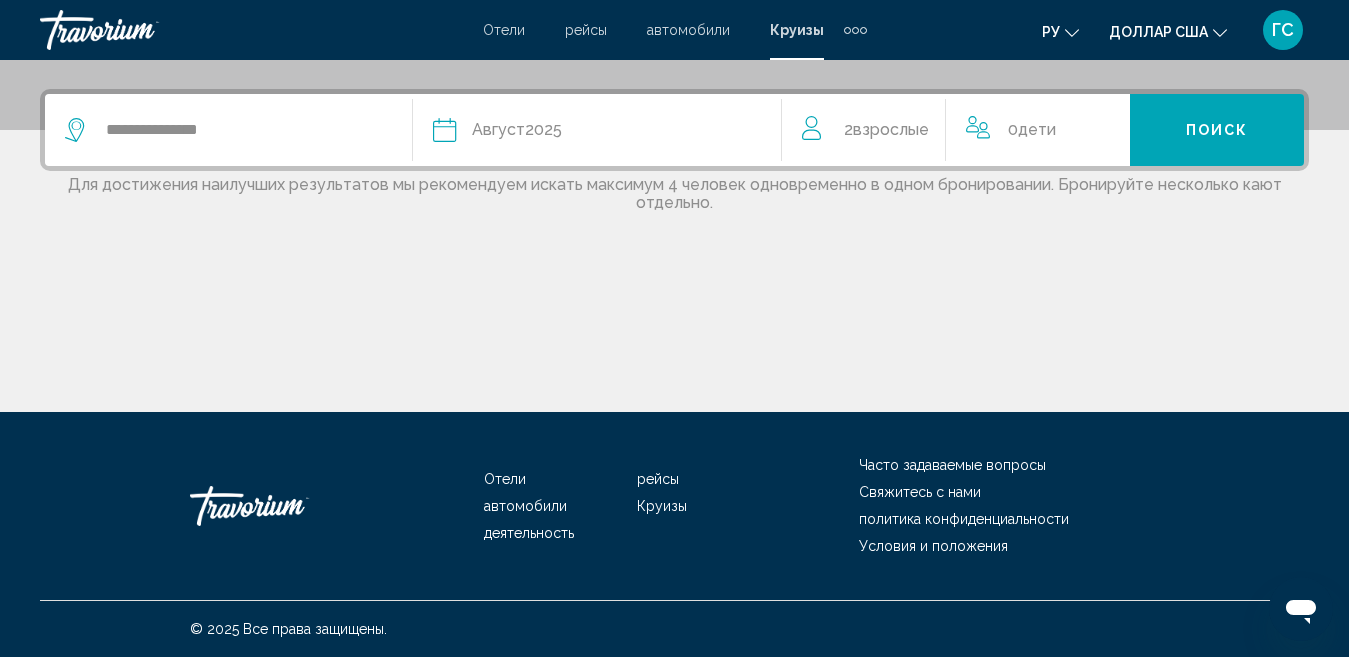 click on "Поиск" at bounding box center (1217, 131) 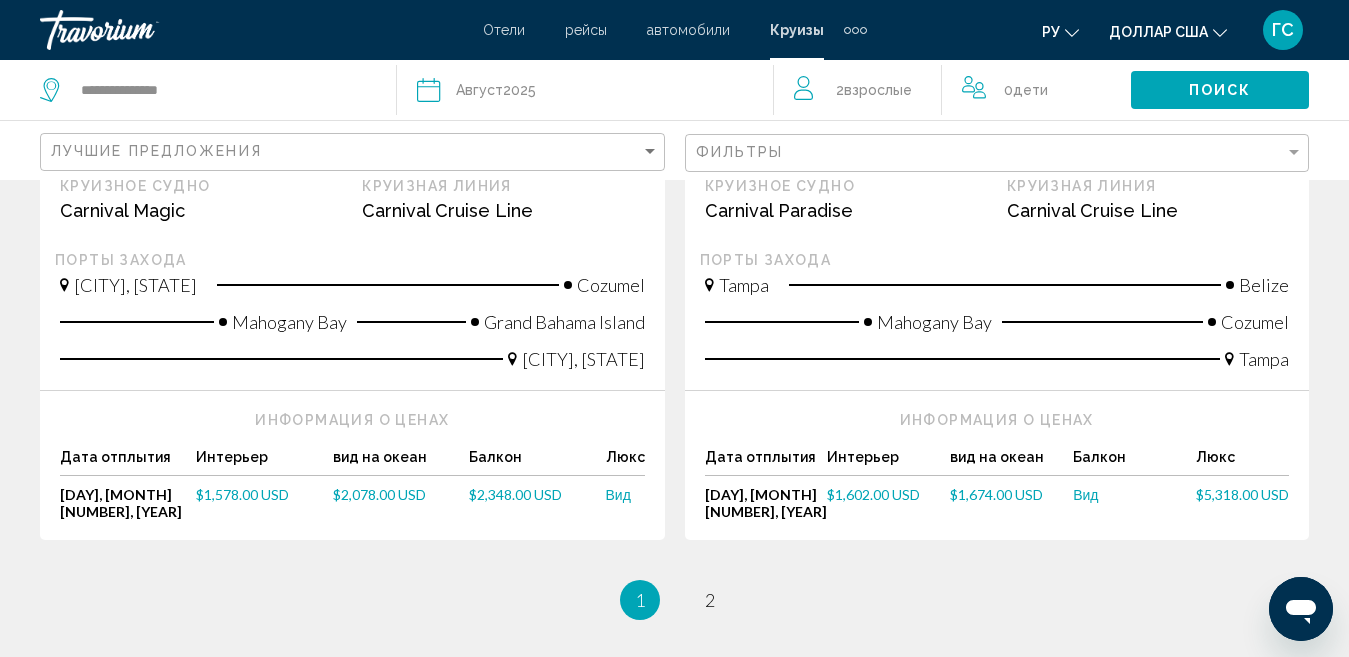 scroll, scrollTop: 2400, scrollLeft: 0, axis: vertical 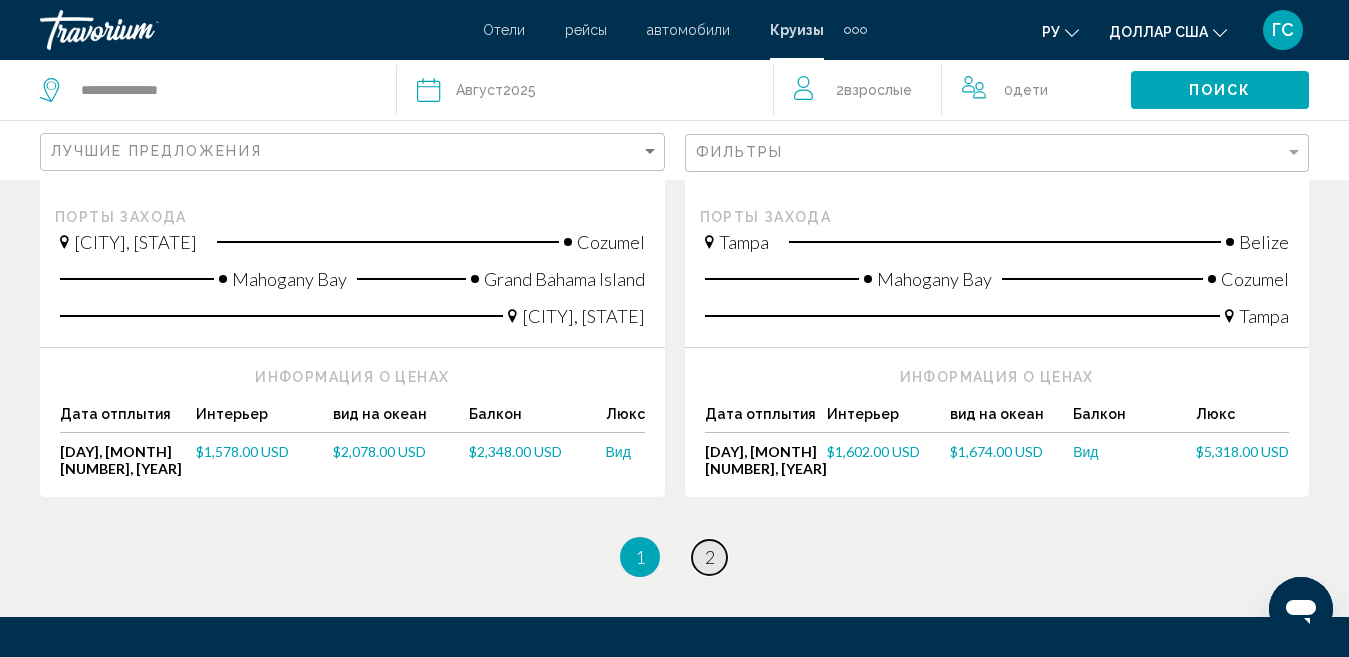 click on "2" at bounding box center (710, 557) 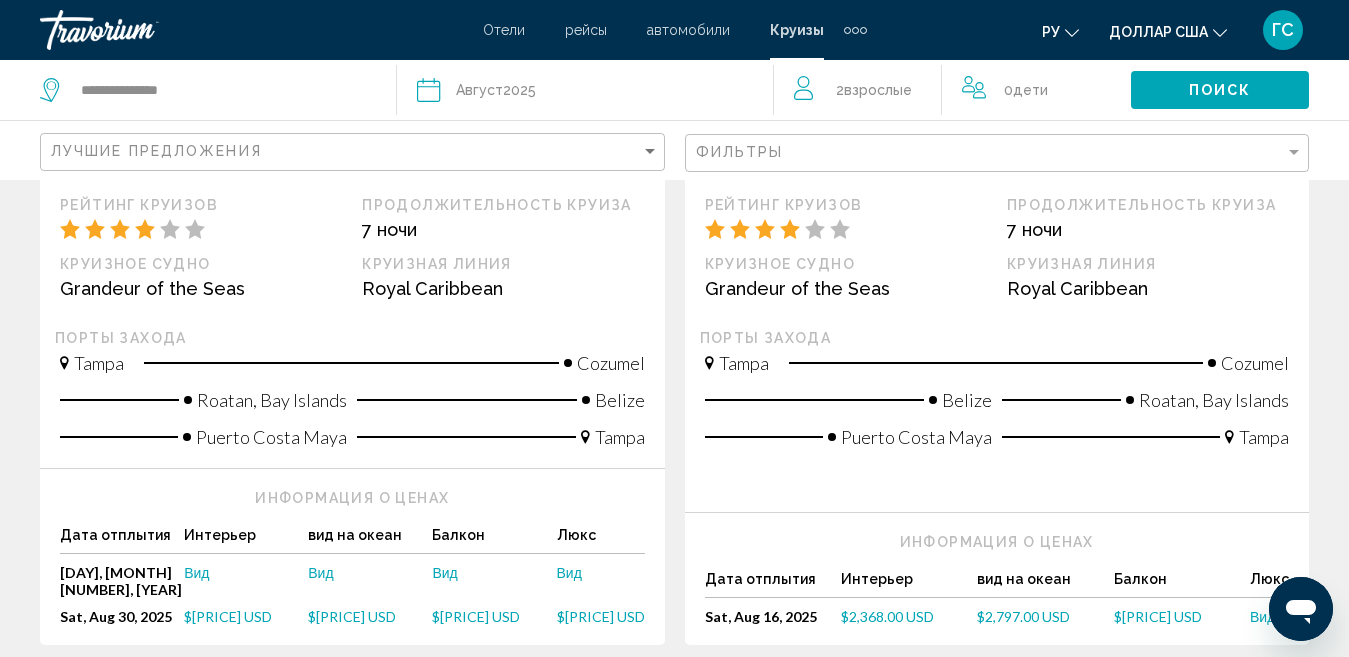 scroll, scrollTop: 600, scrollLeft: 0, axis: vertical 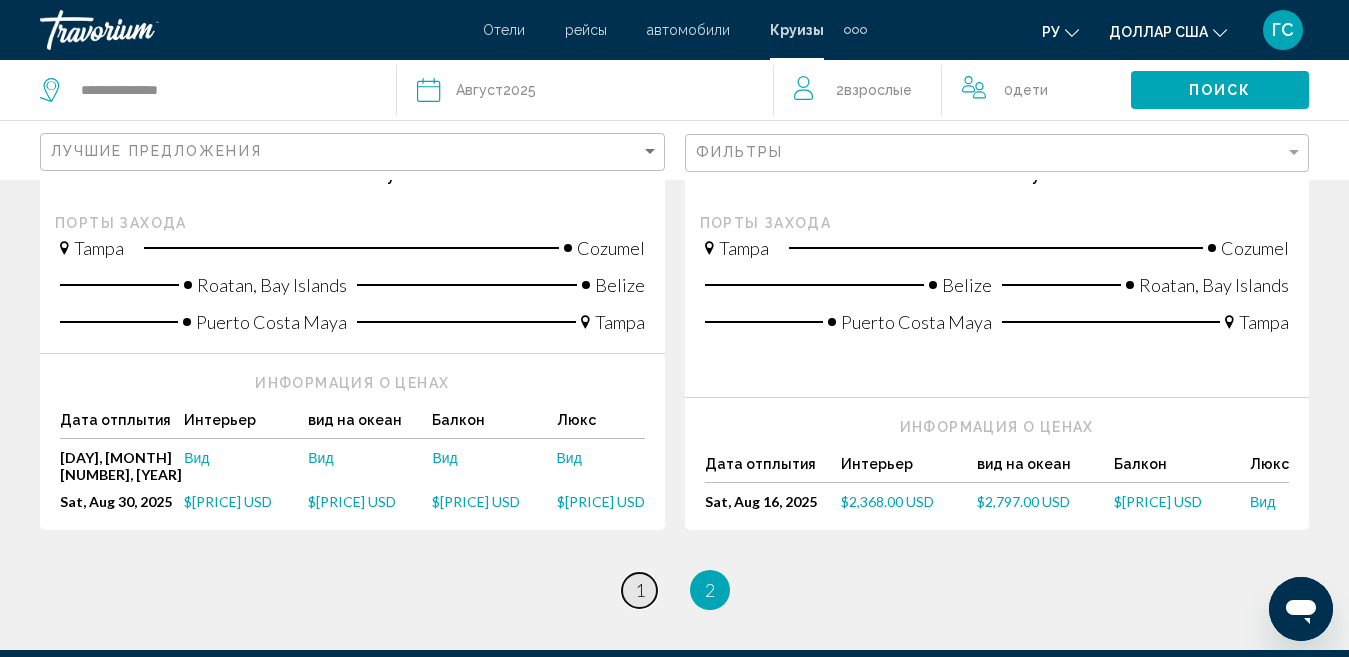 click on "1" at bounding box center (640, 590) 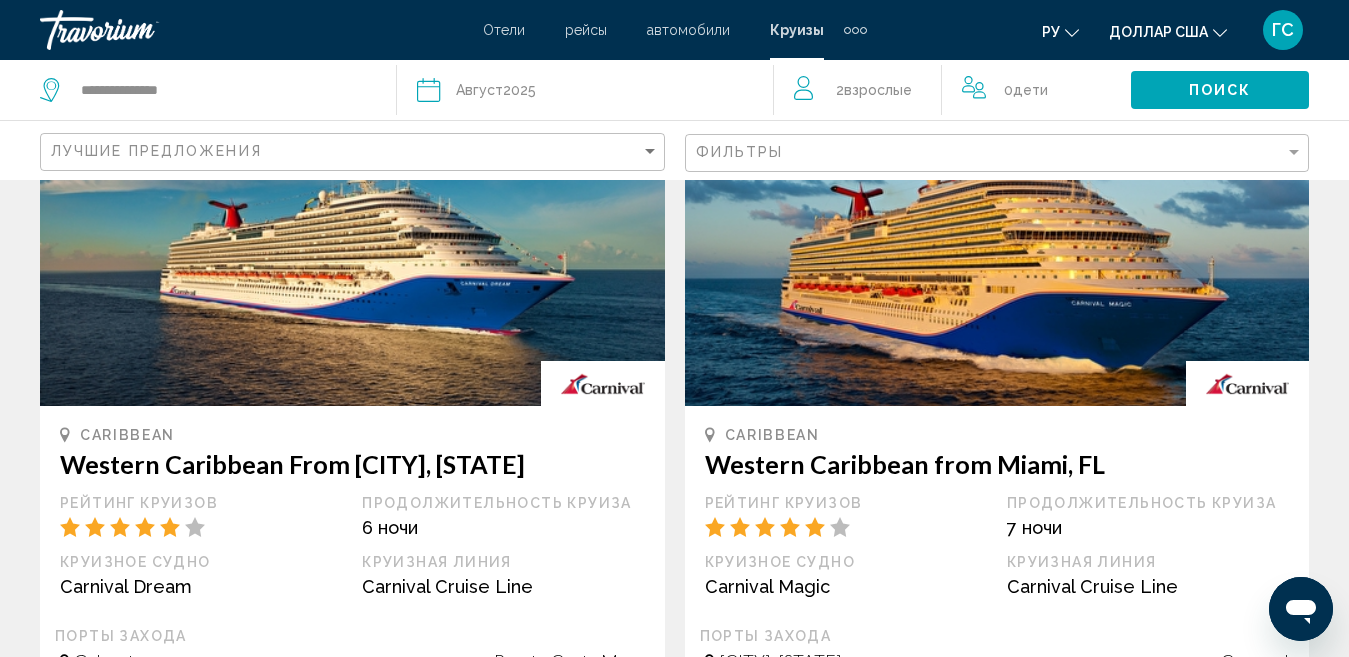 scroll, scrollTop: 200, scrollLeft: 0, axis: vertical 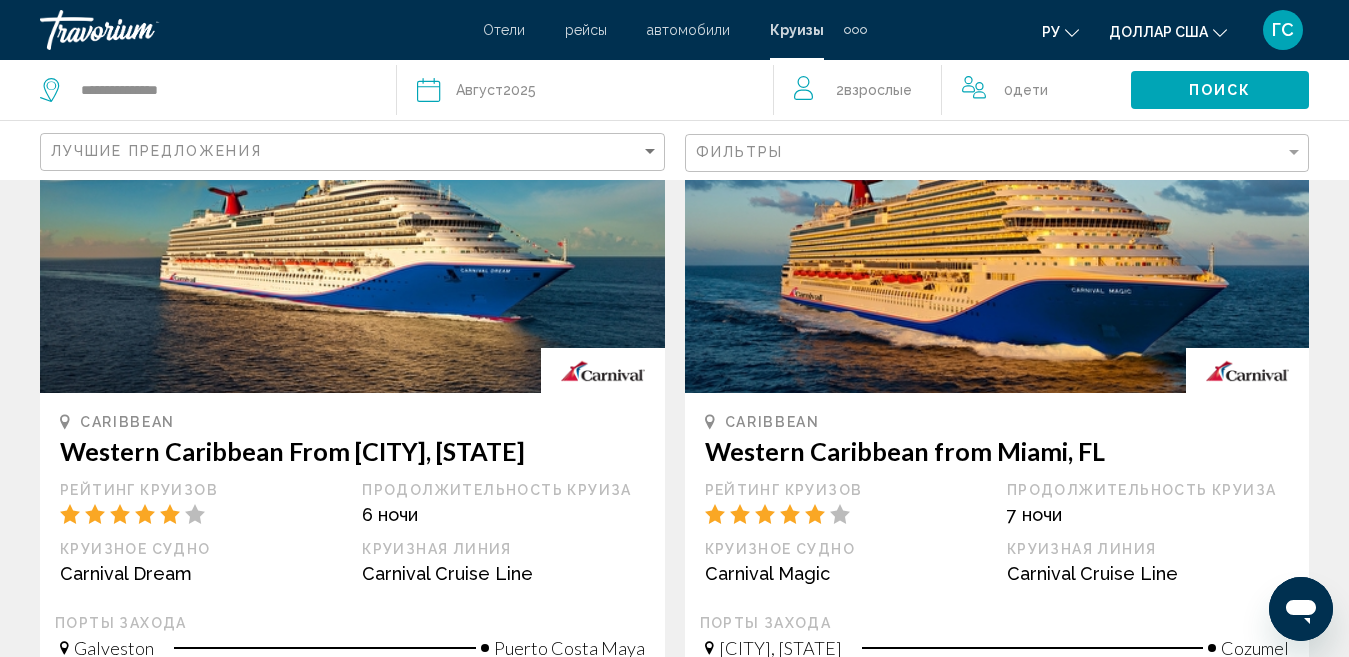 click at bounding box center [997, 233] 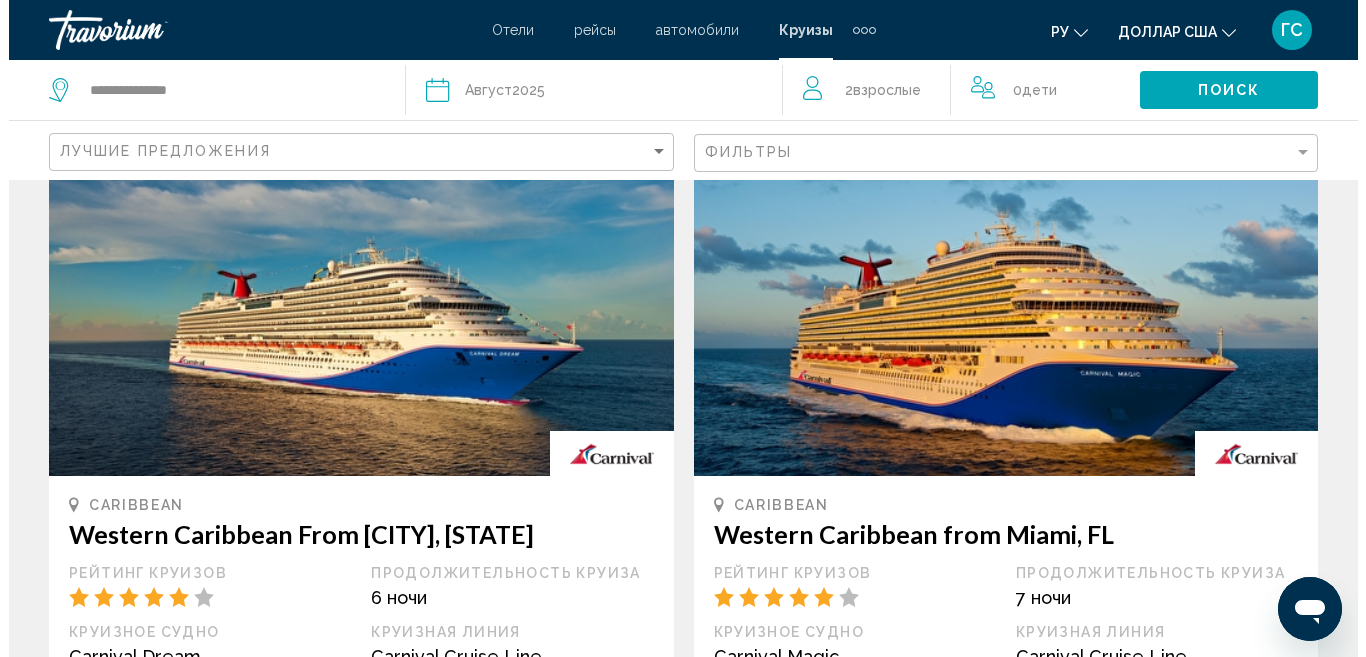 scroll, scrollTop: 0, scrollLeft: 0, axis: both 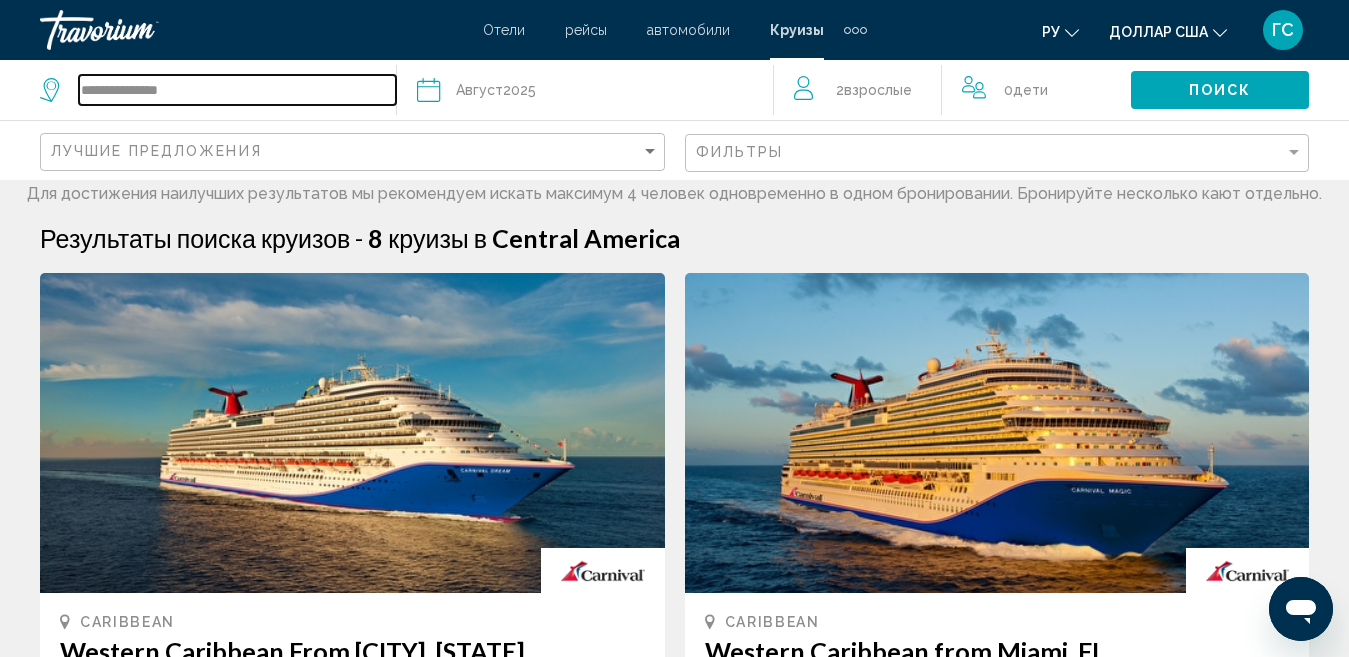 click on "**********" at bounding box center [237, 90] 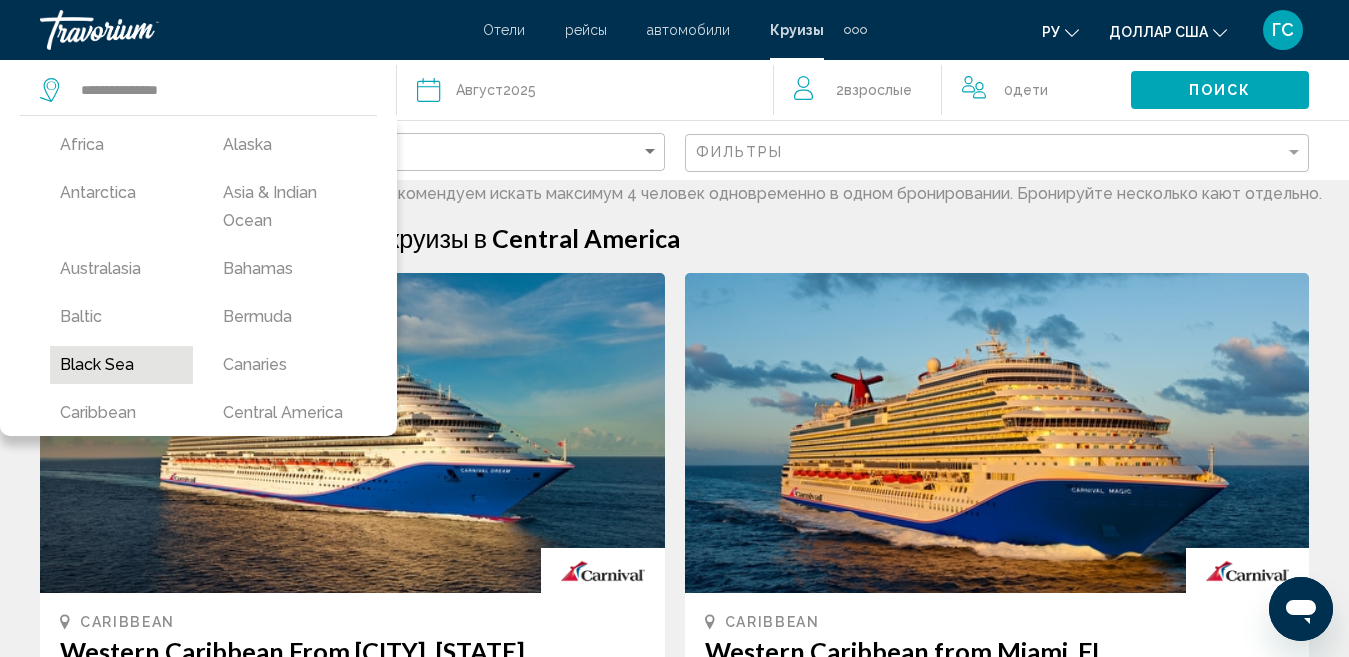 click on "Black Sea" at bounding box center [121, 365] 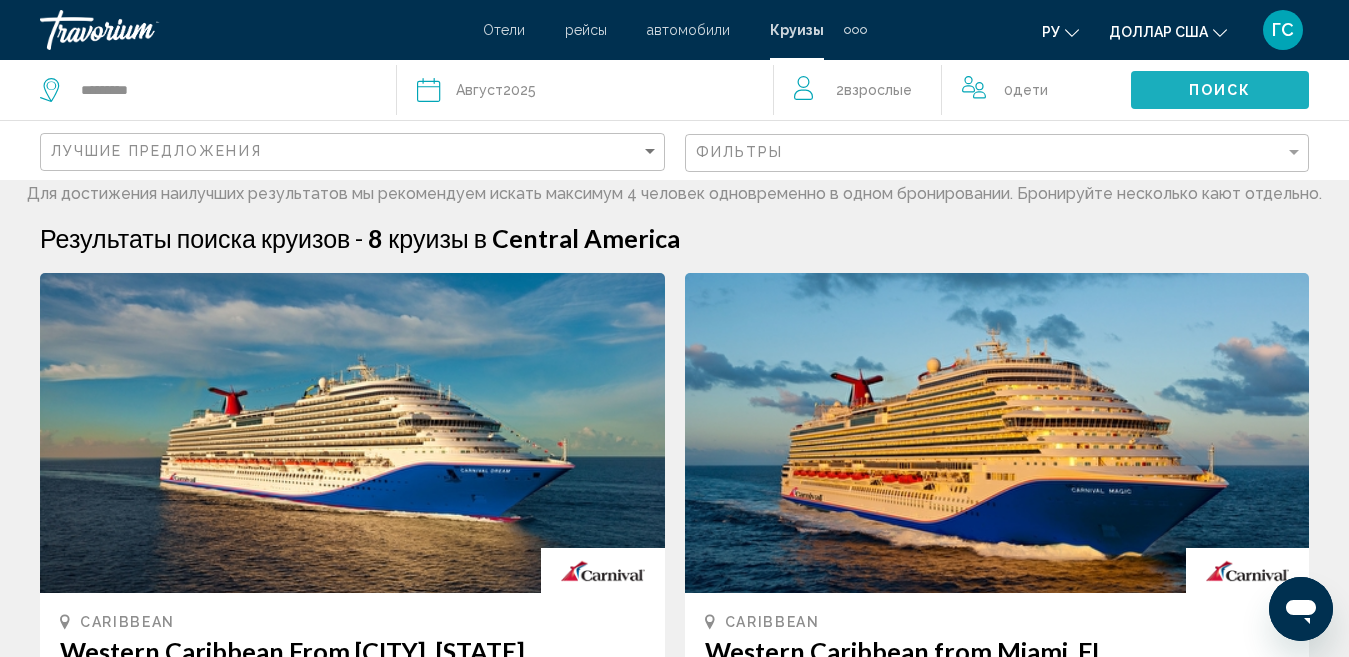 click on "Поиск" 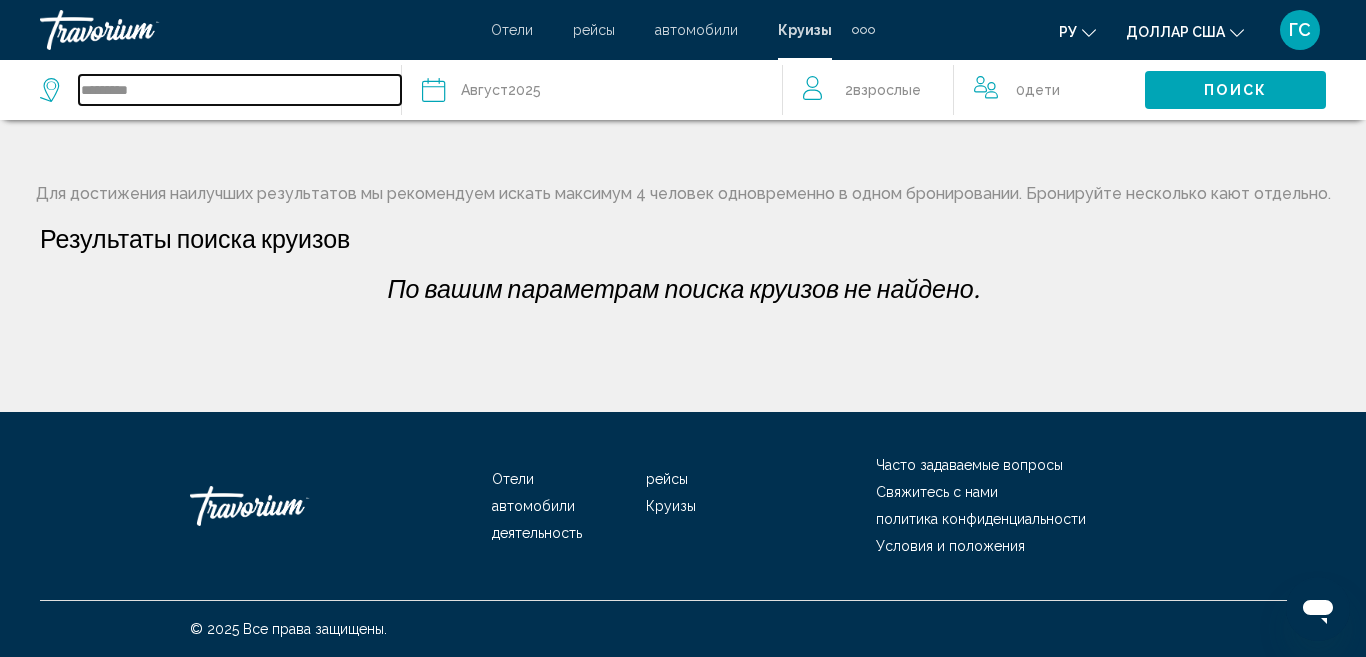 click on "*********" at bounding box center (240, 90) 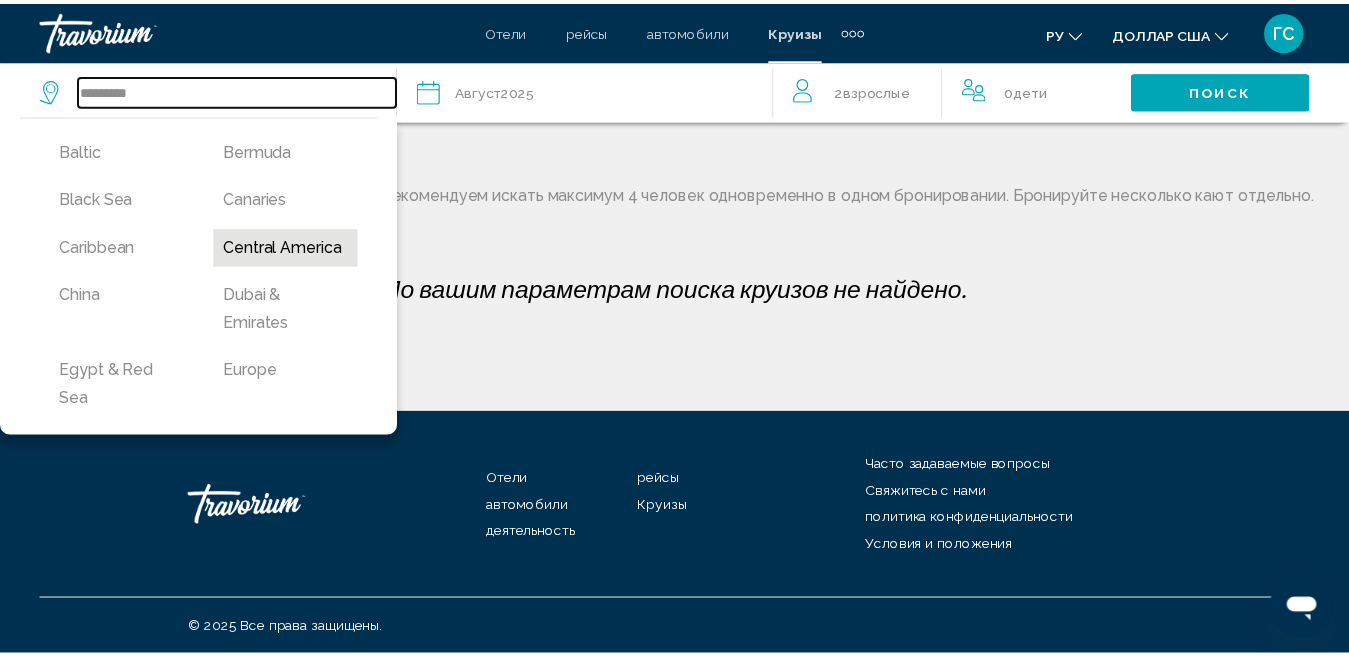 scroll, scrollTop: 200, scrollLeft: 0, axis: vertical 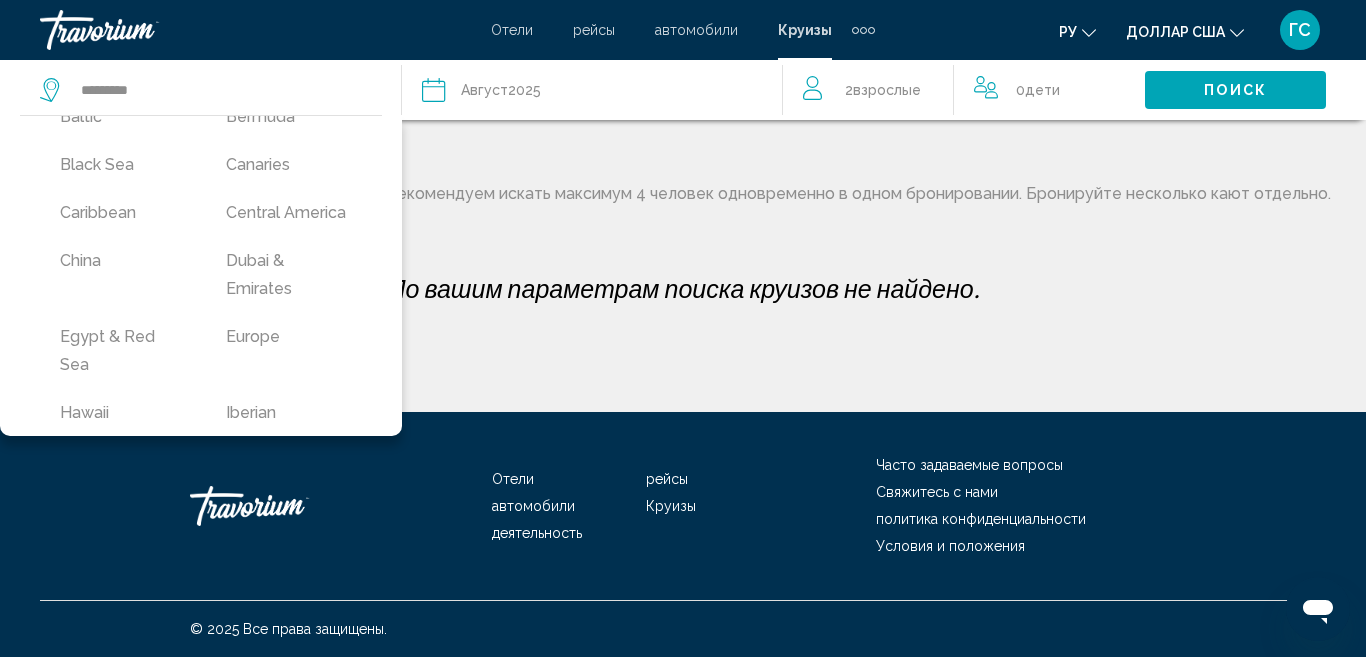 click on "Europe" at bounding box center [289, 337] 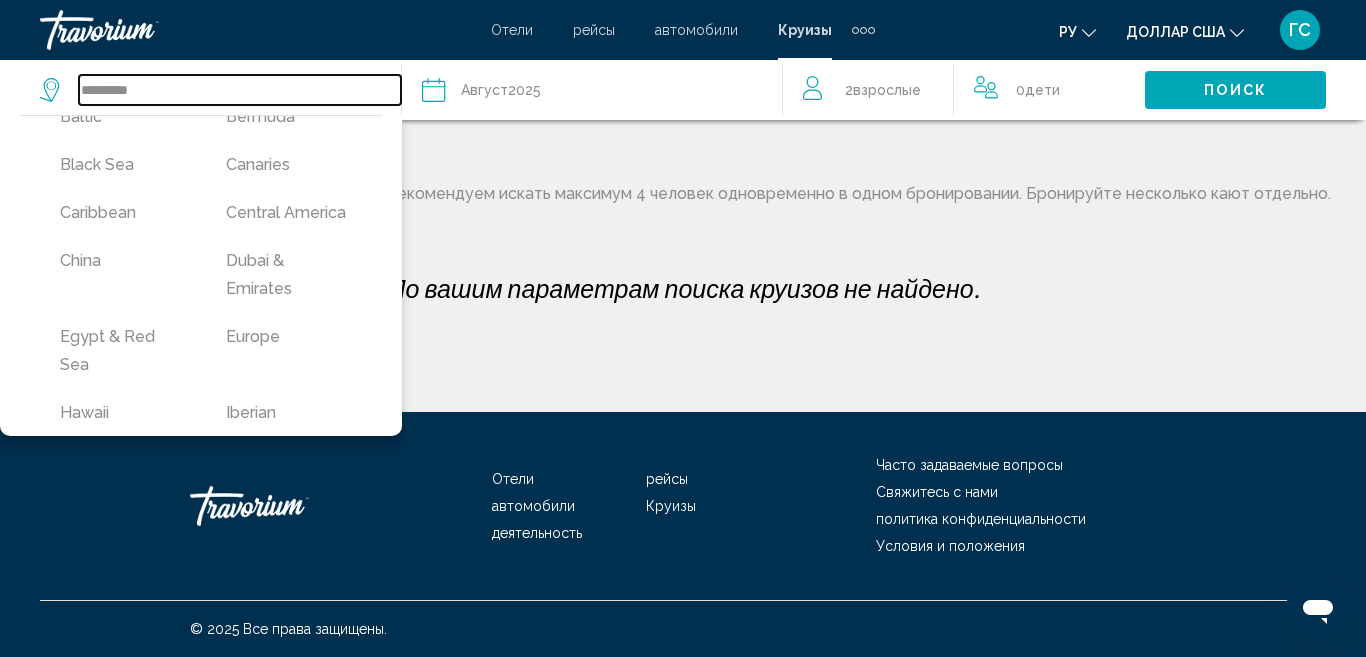 type on "******" 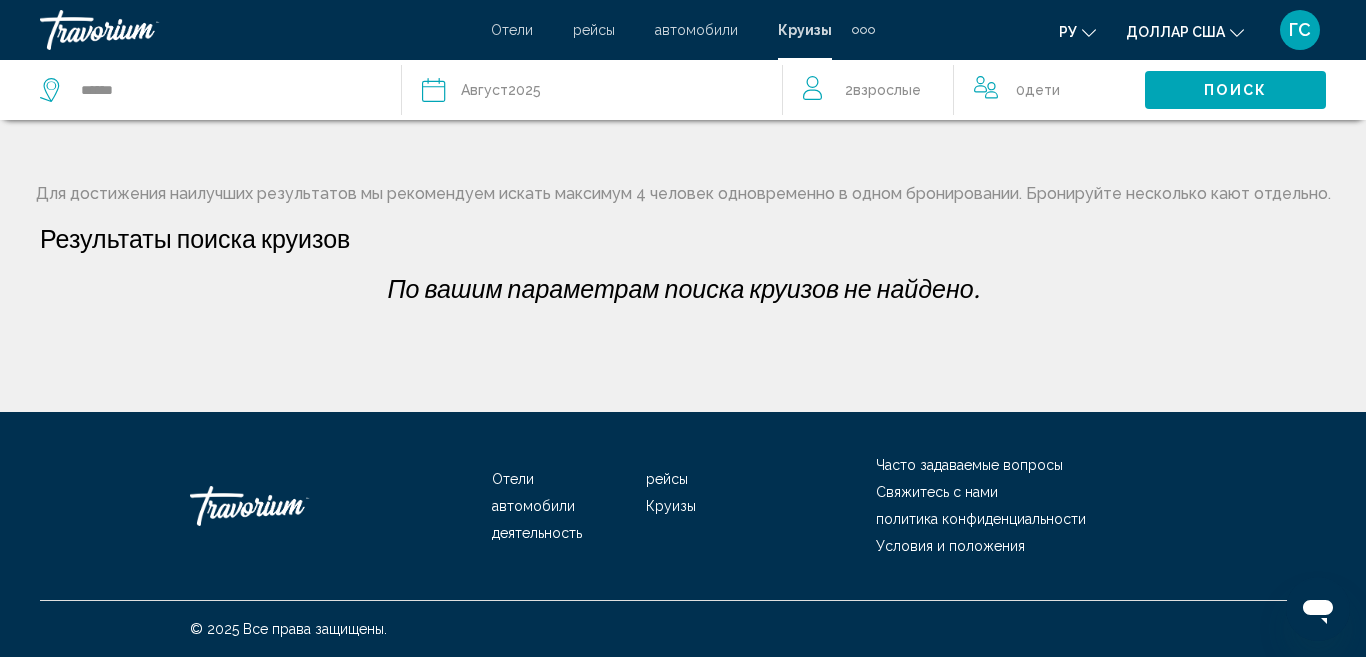 click on "Поиск" 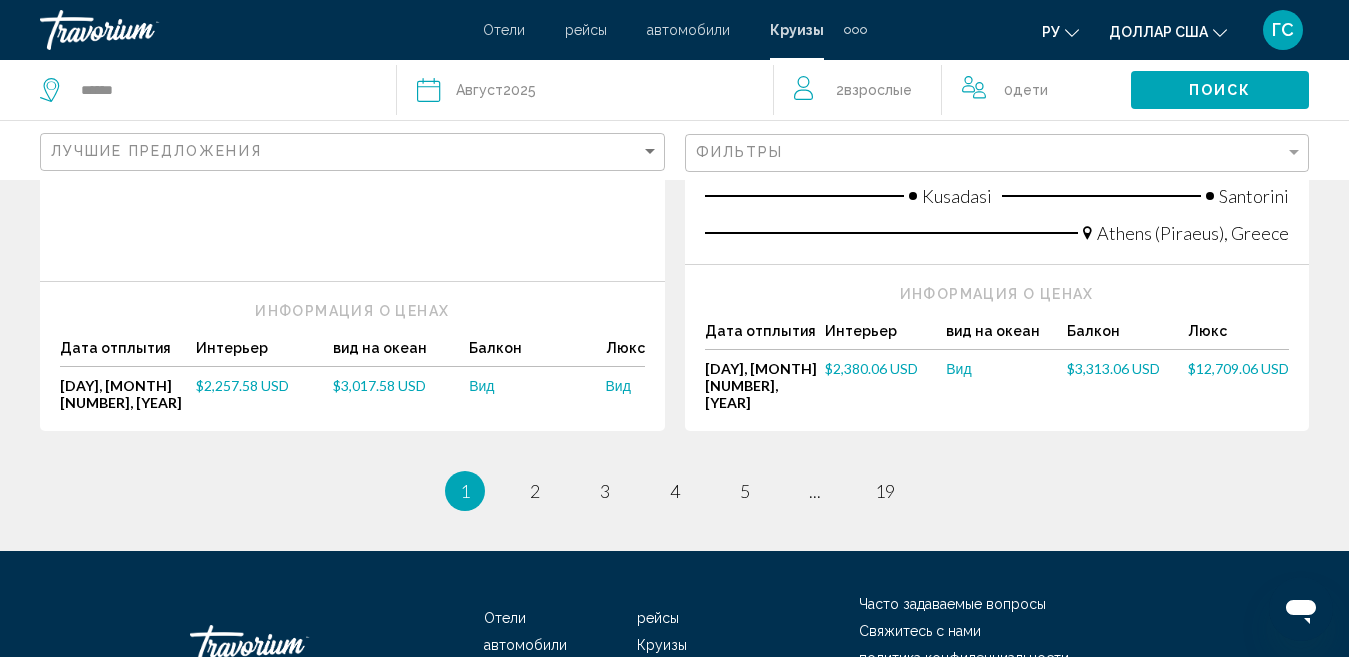 scroll, scrollTop: 2600, scrollLeft: 0, axis: vertical 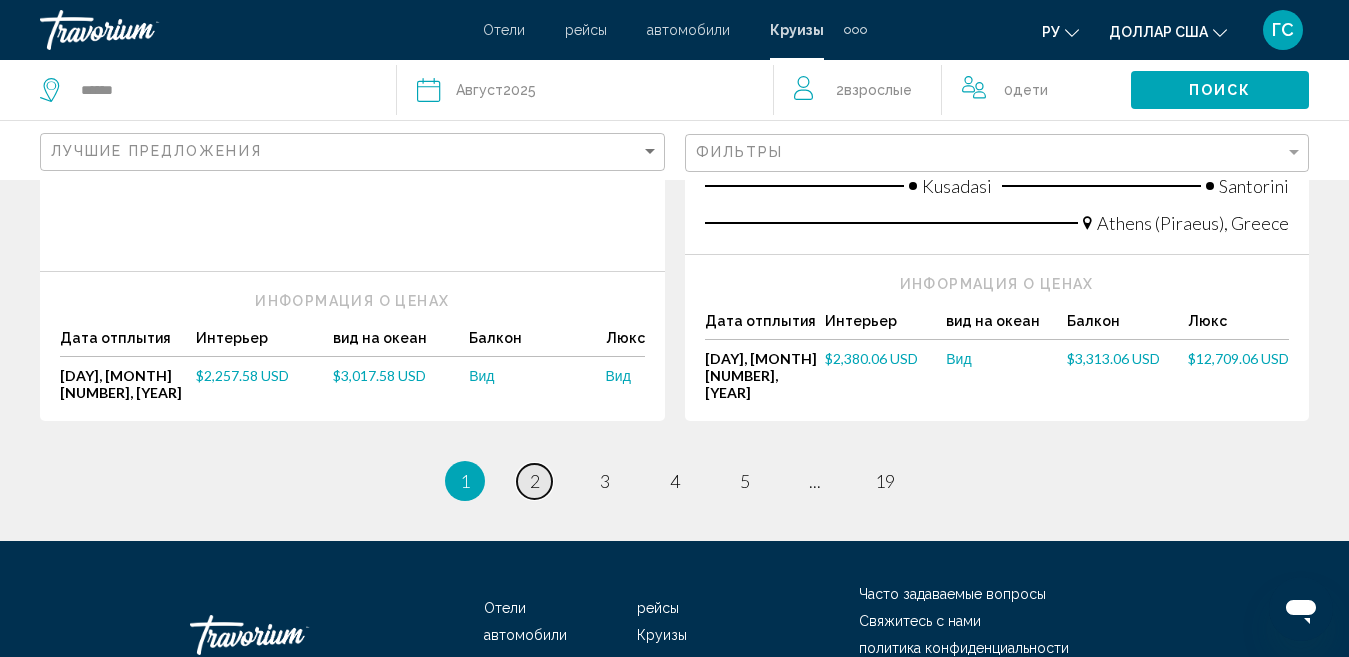 click on "page  2" at bounding box center (534, 481) 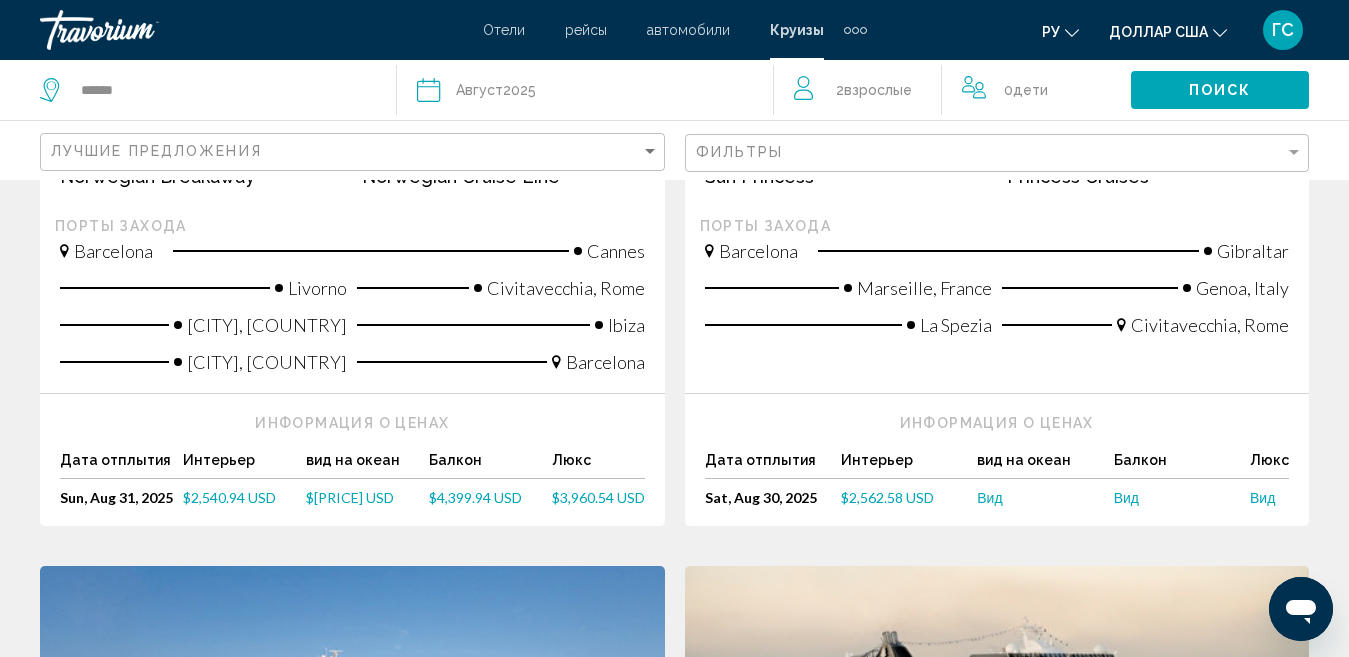 scroll, scrollTop: 1600, scrollLeft: 0, axis: vertical 